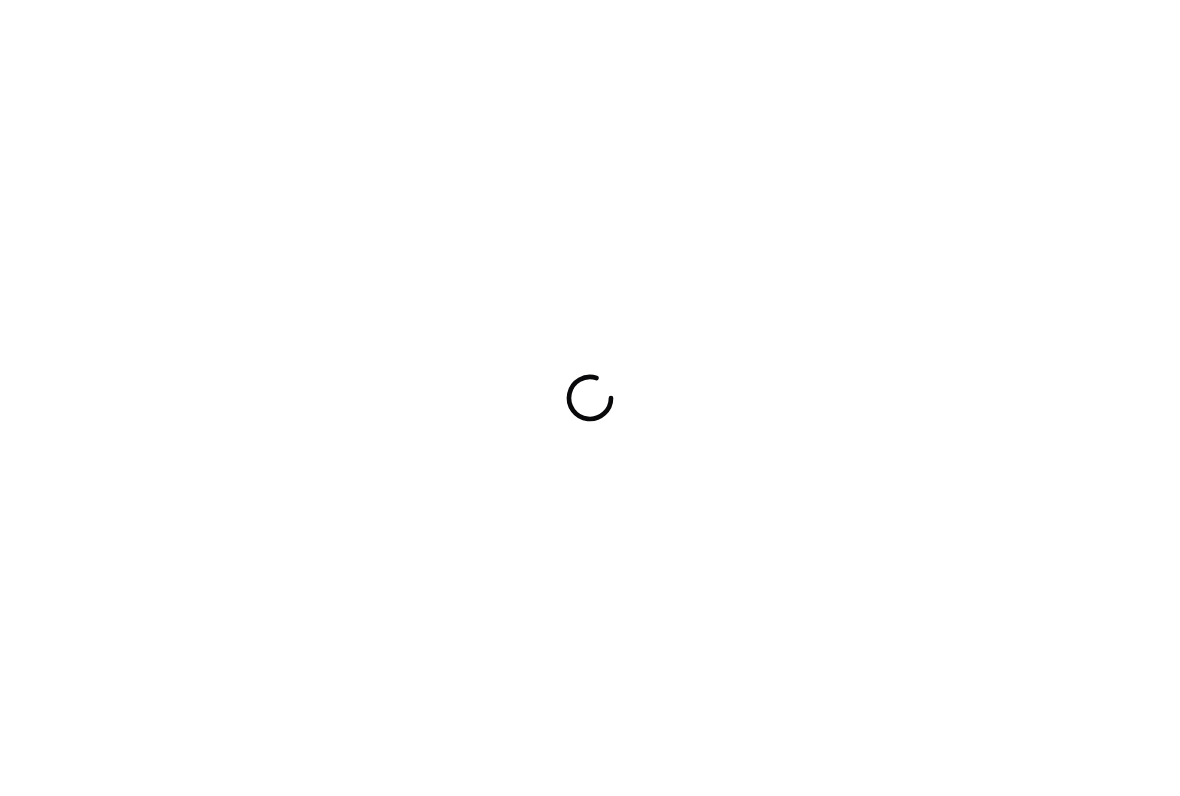 scroll, scrollTop: 0, scrollLeft: 0, axis: both 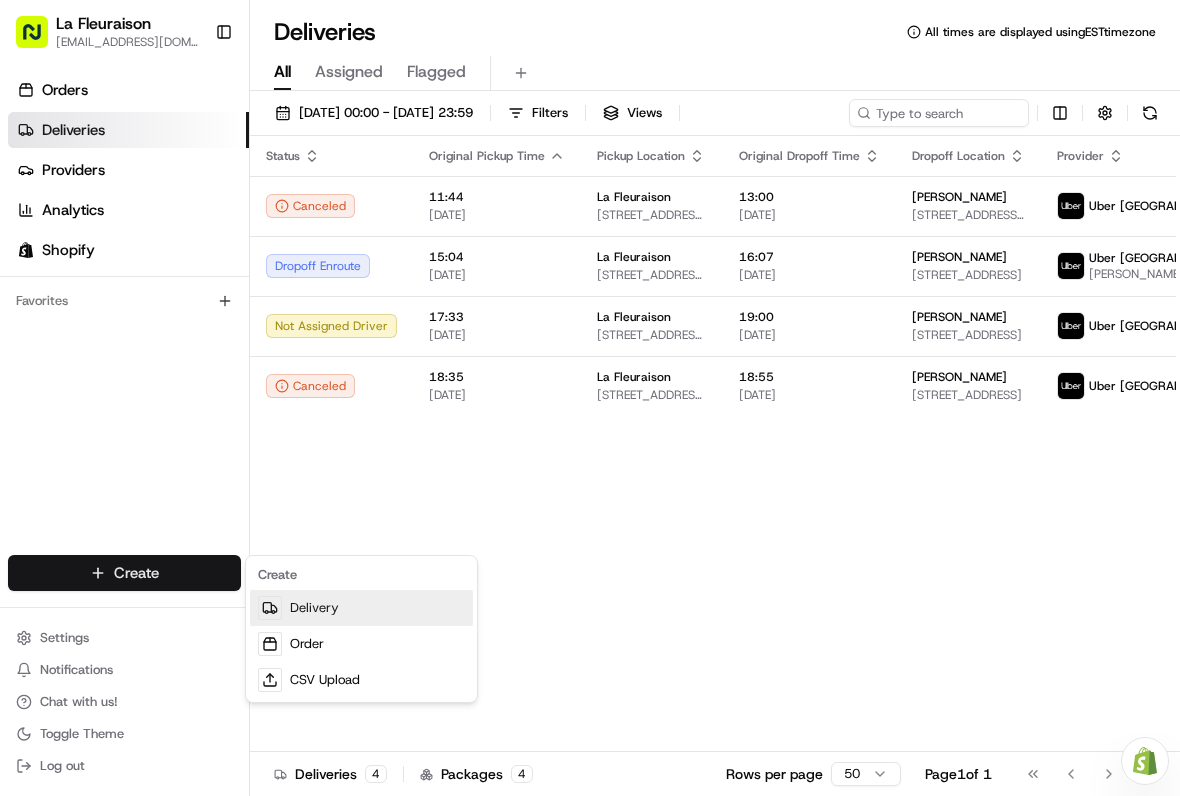 click on "Delivery" at bounding box center (361, 608) 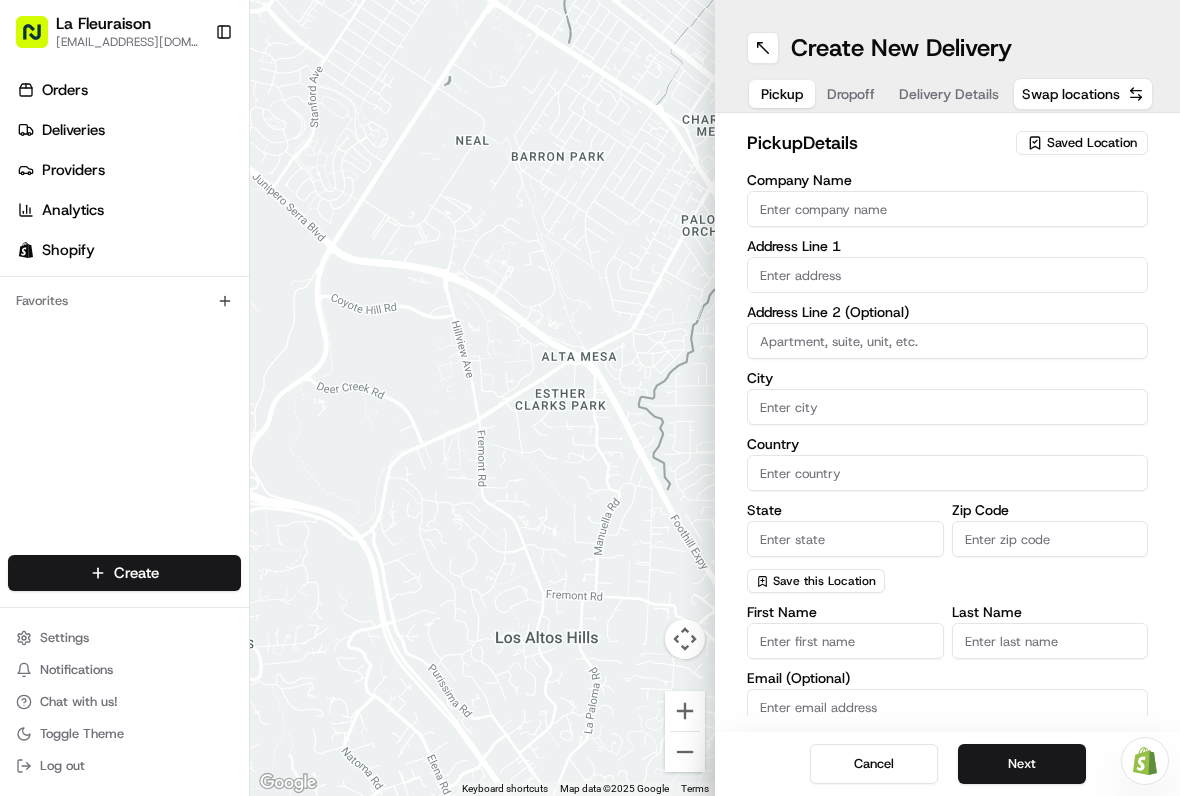 click on "Saved Location" at bounding box center [1092, 143] 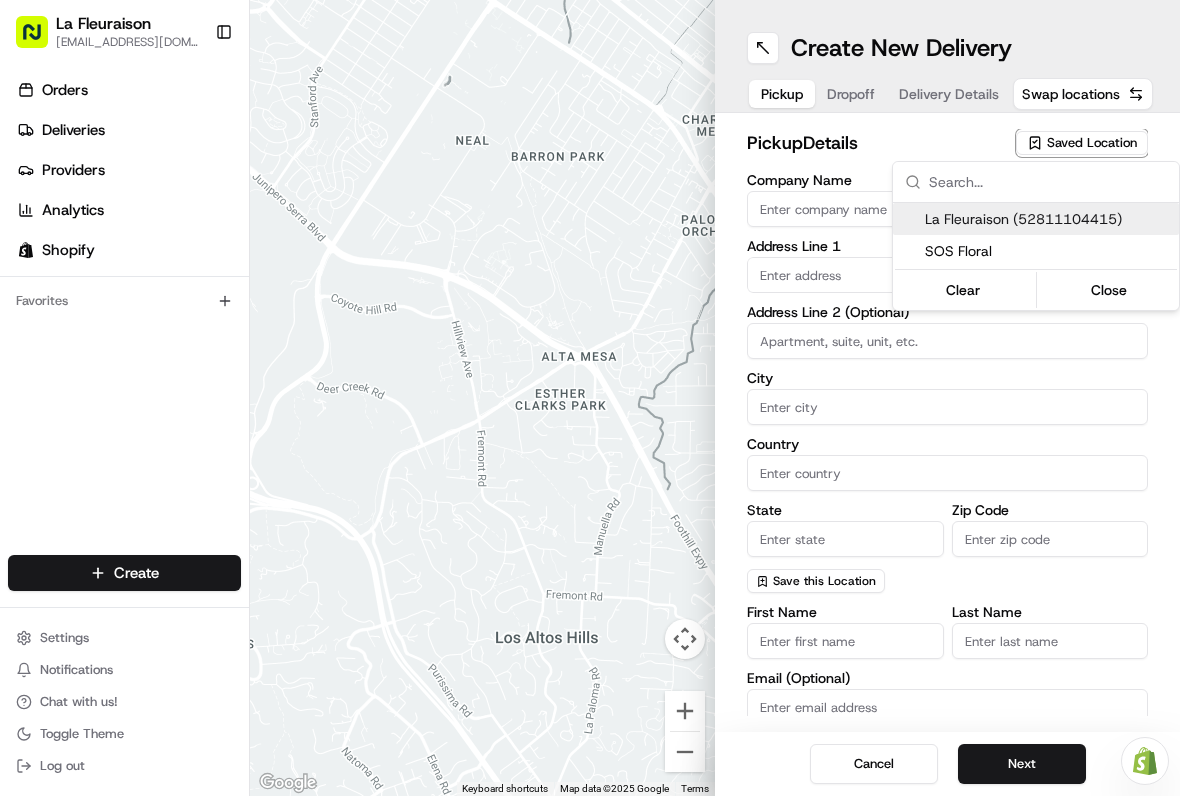 click on "La Fleuraison (52811104415)" at bounding box center (1048, 219) 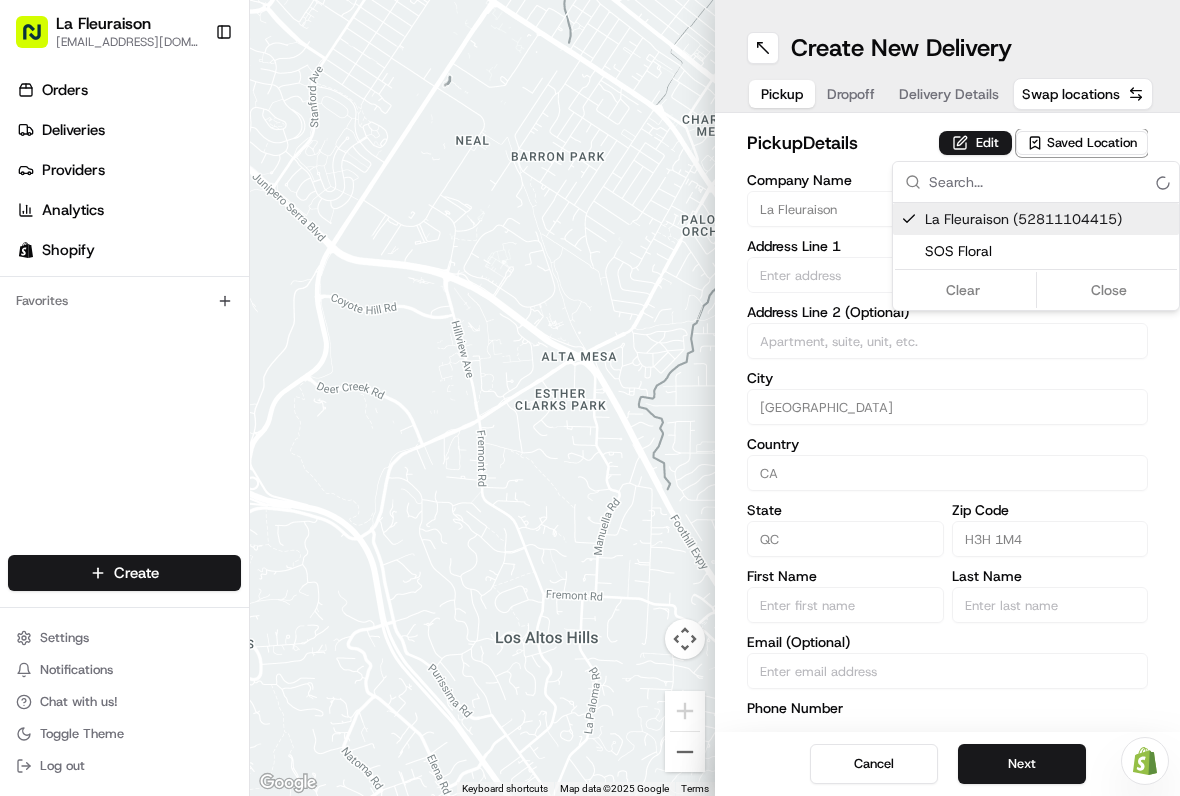 type on "La Fleuraison" 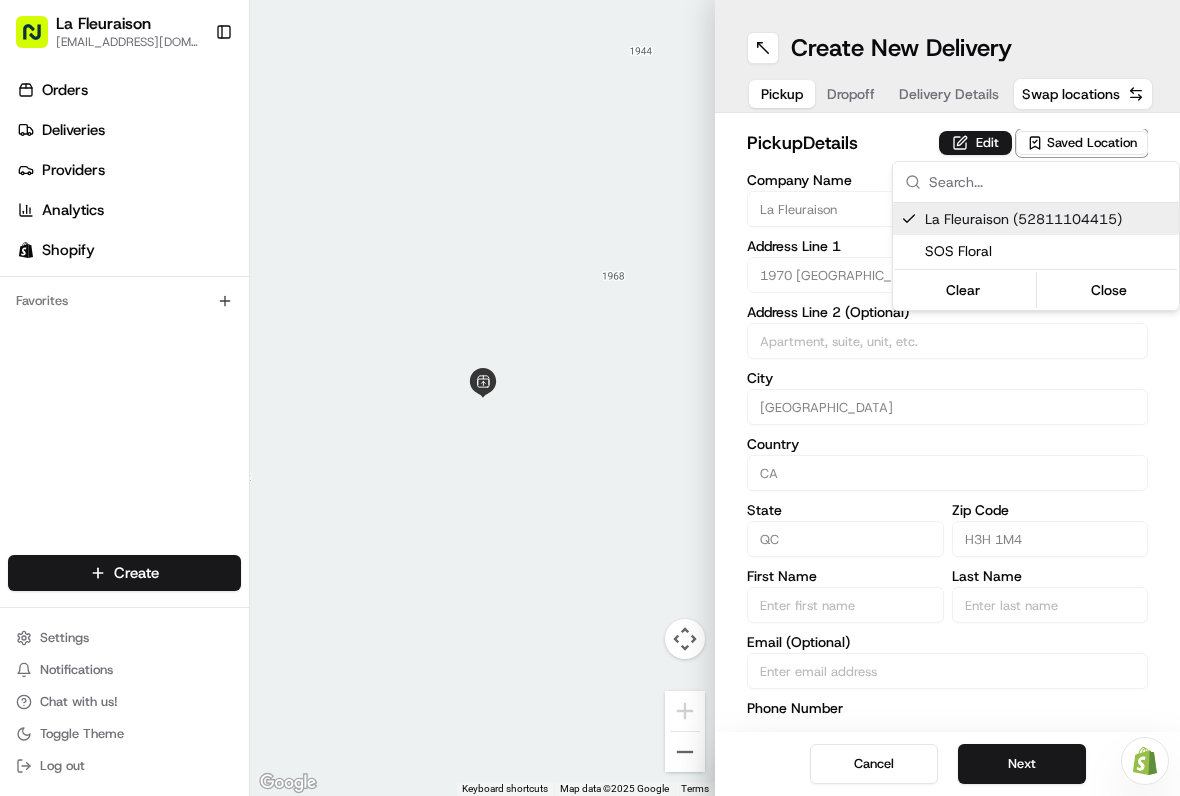 click on "Close" at bounding box center [1109, 290] 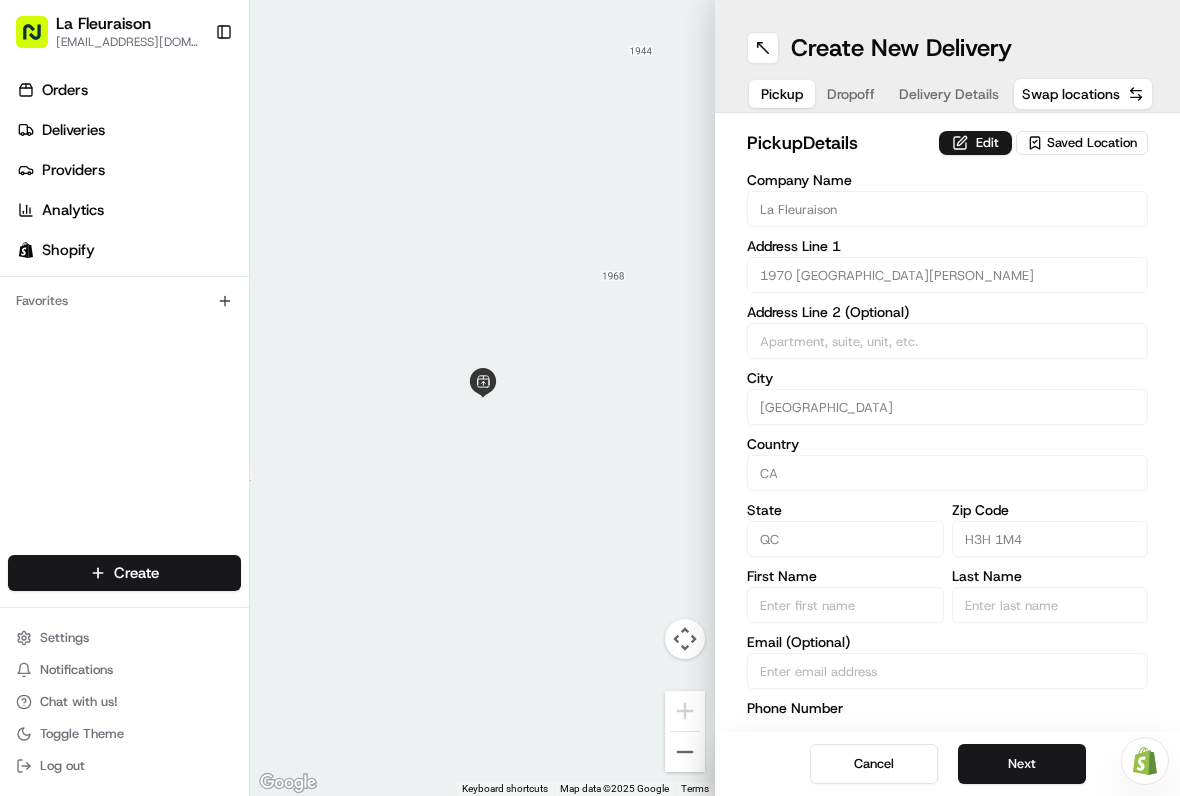 click on "Next" at bounding box center (1022, 764) 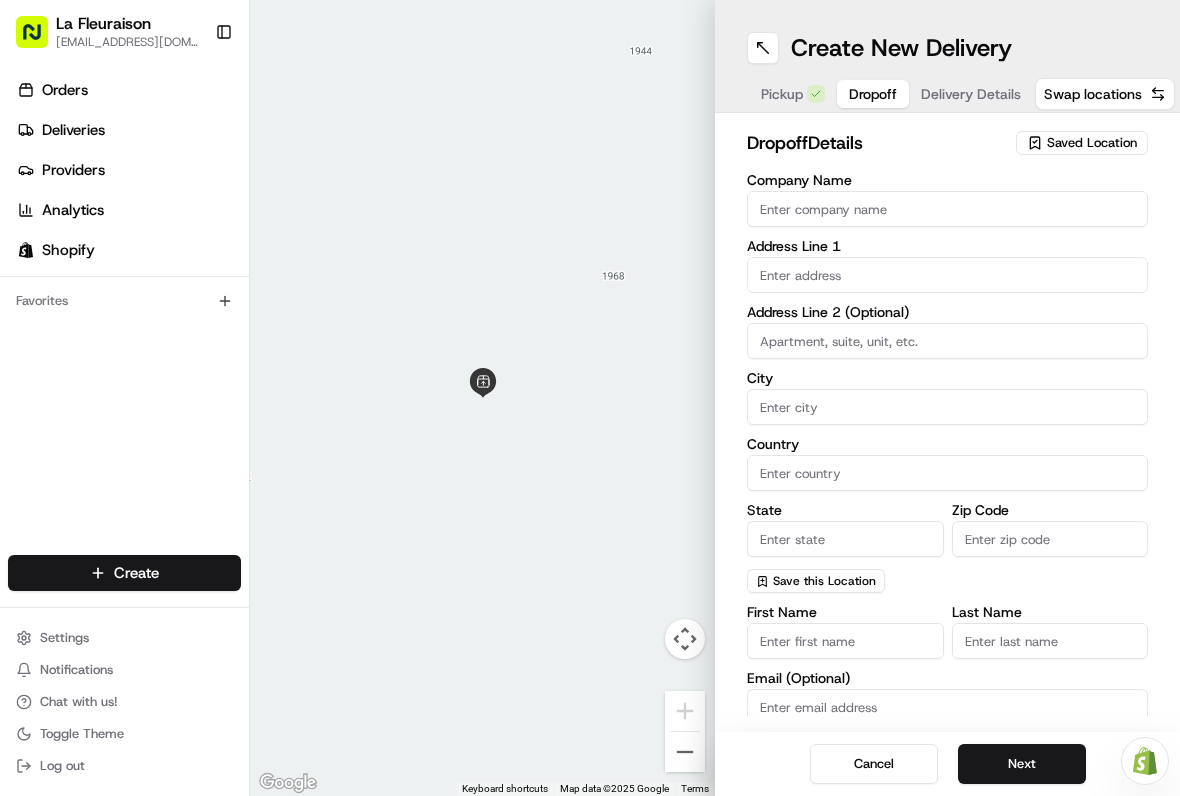 click at bounding box center (947, 275) 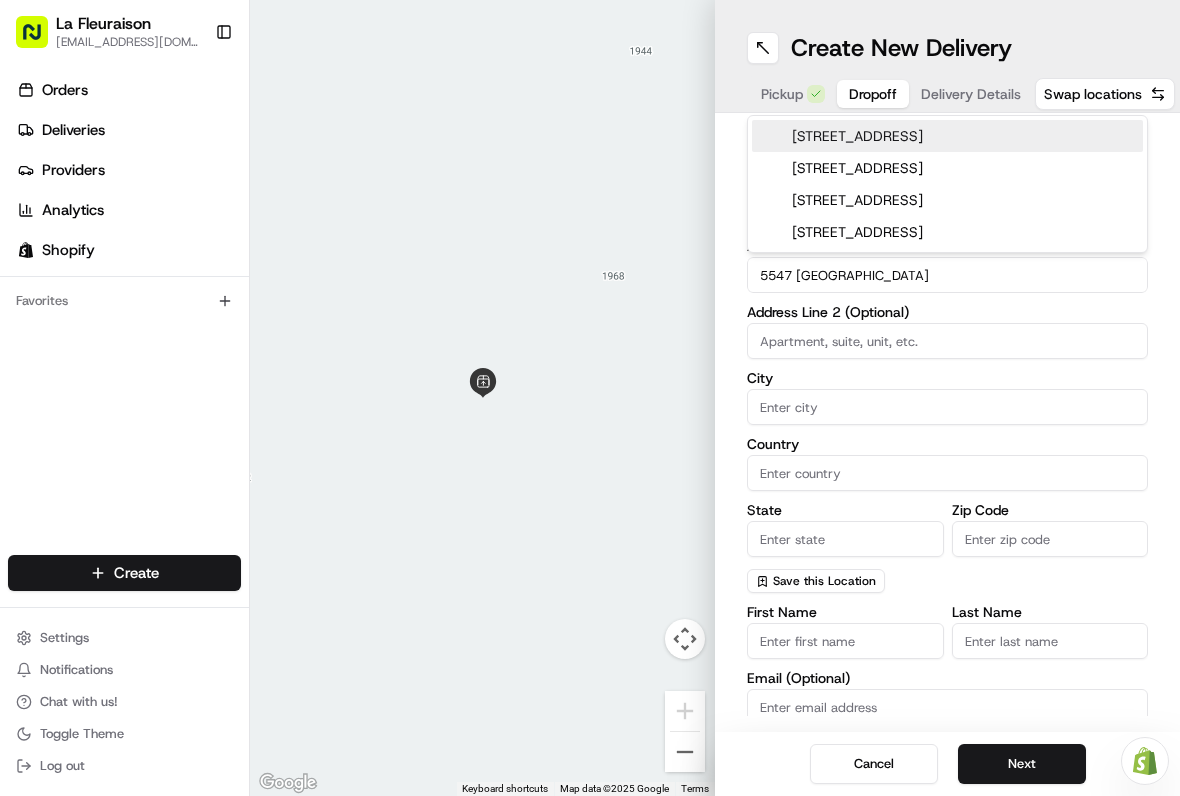 click on "5547 Ashdale Avenue, Côte Saint-Luc, QC, Canada" at bounding box center (947, 136) 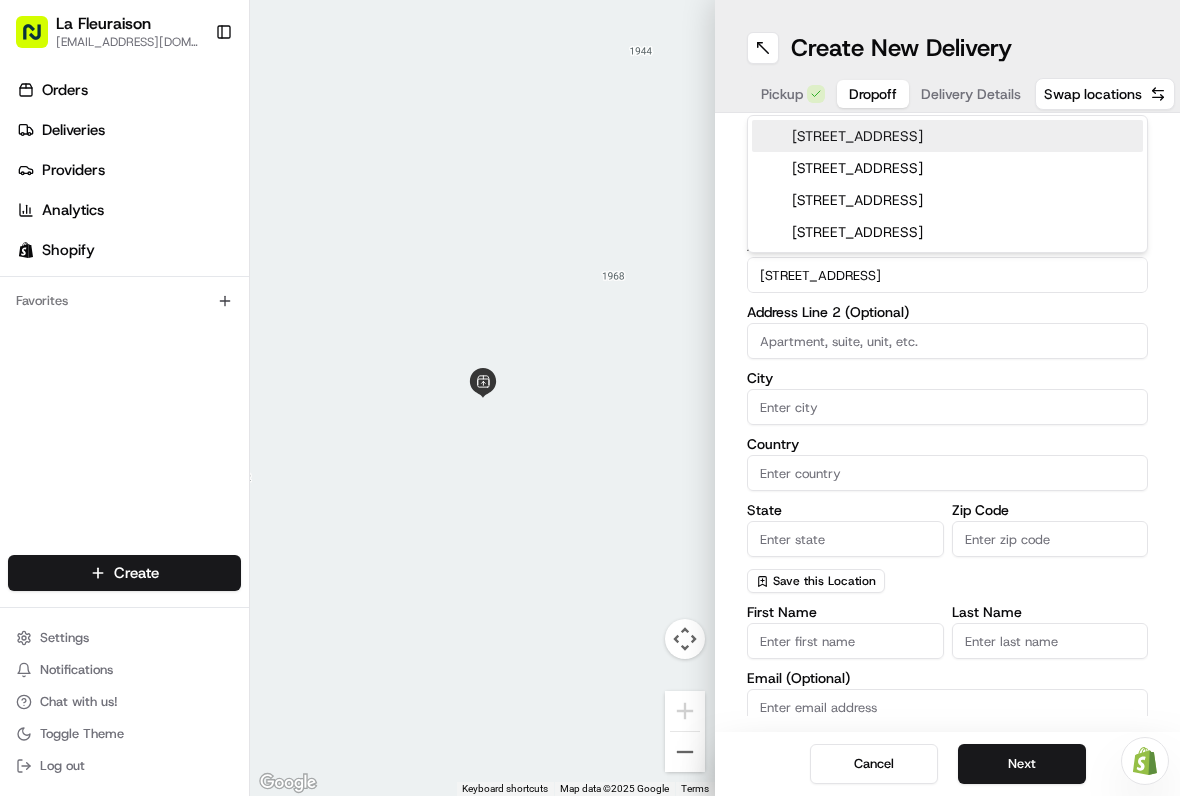 type on "[STREET_ADDRESS]" 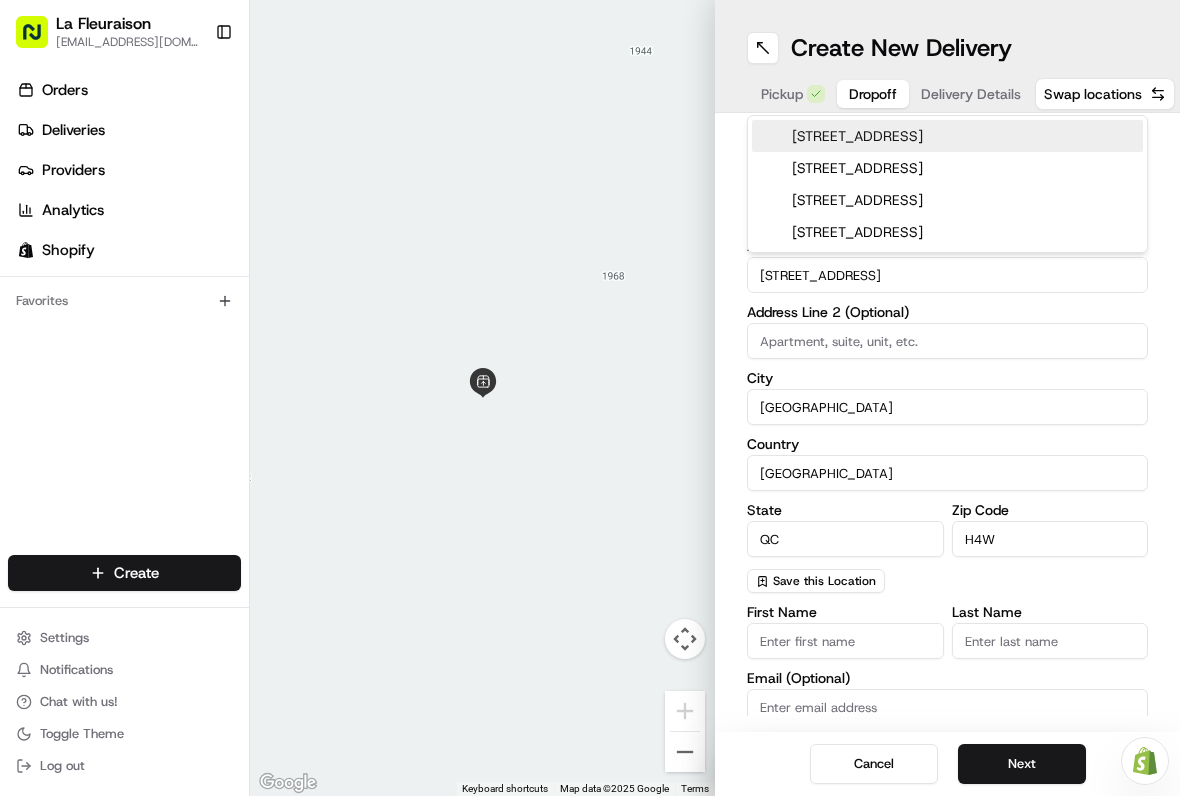 type on "5547 Ashdale Avenue" 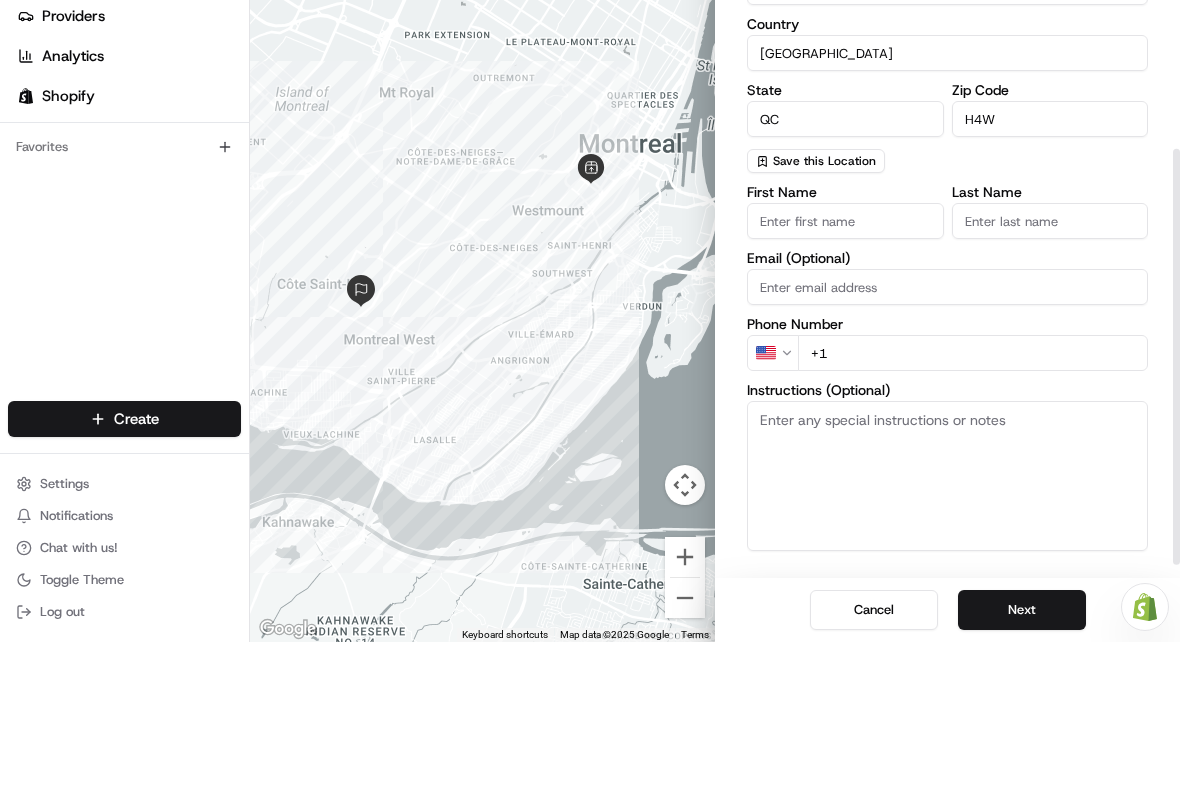 scroll, scrollTop: 269, scrollLeft: 0, axis: vertical 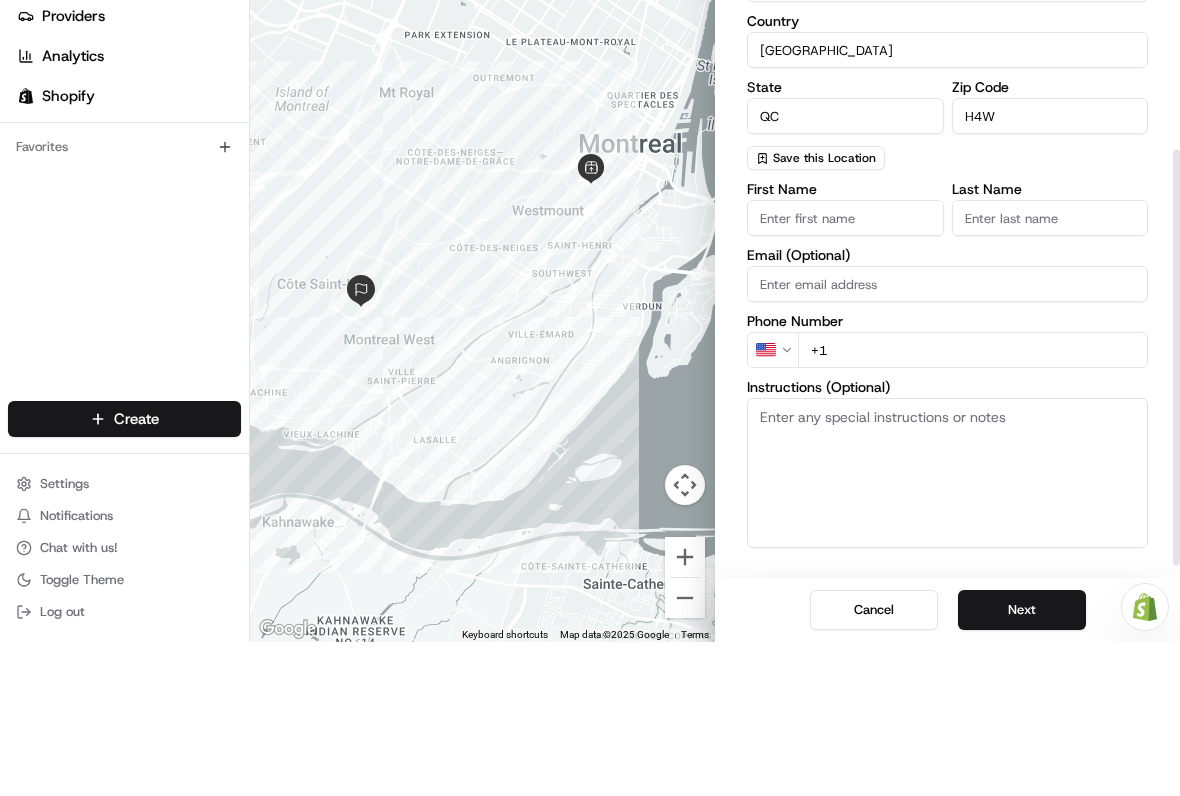 click on "First Name" at bounding box center (845, 372) 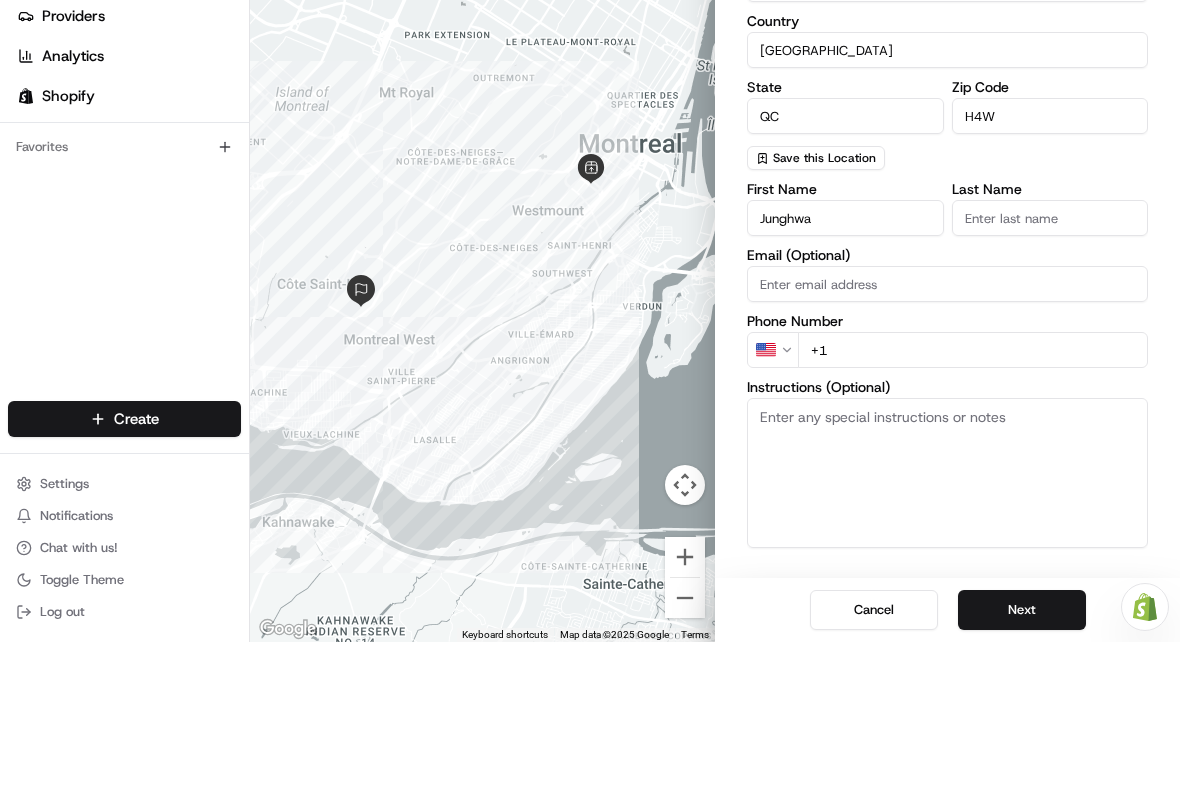 type on "Junghwa" 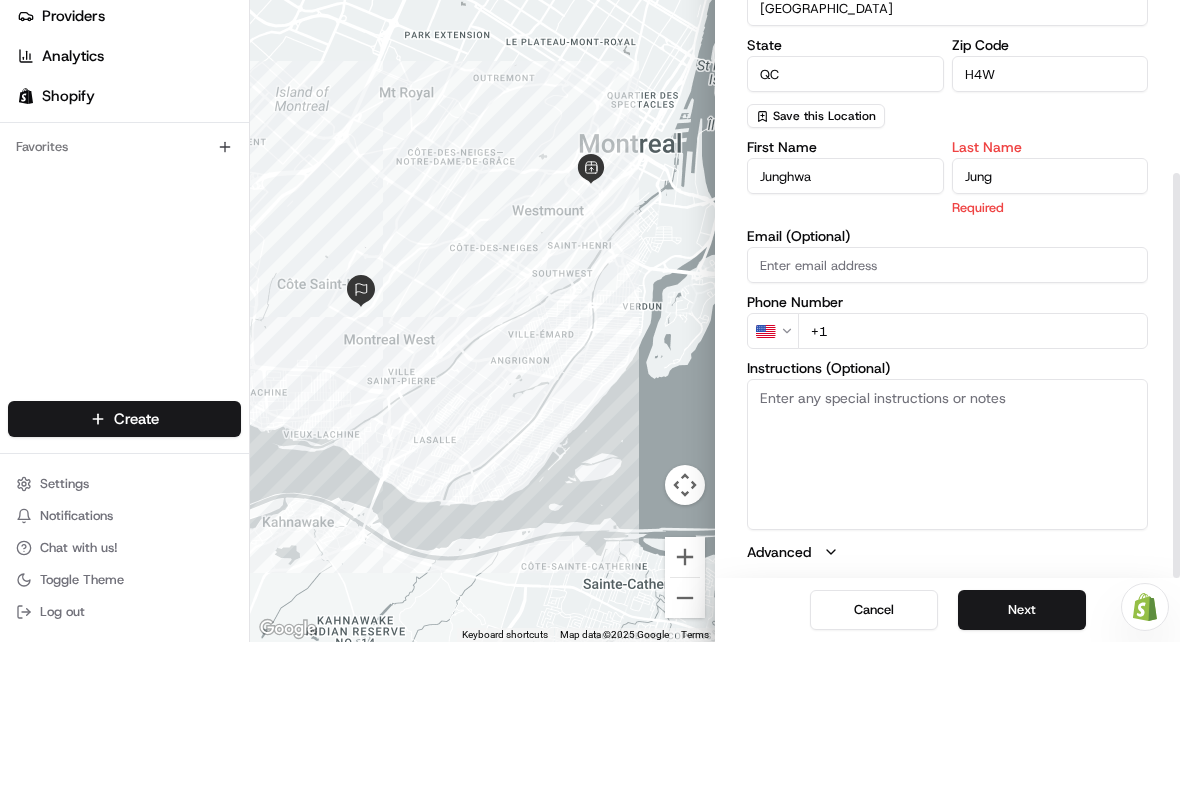 scroll, scrollTop: 310, scrollLeft: 0, axis: vertical 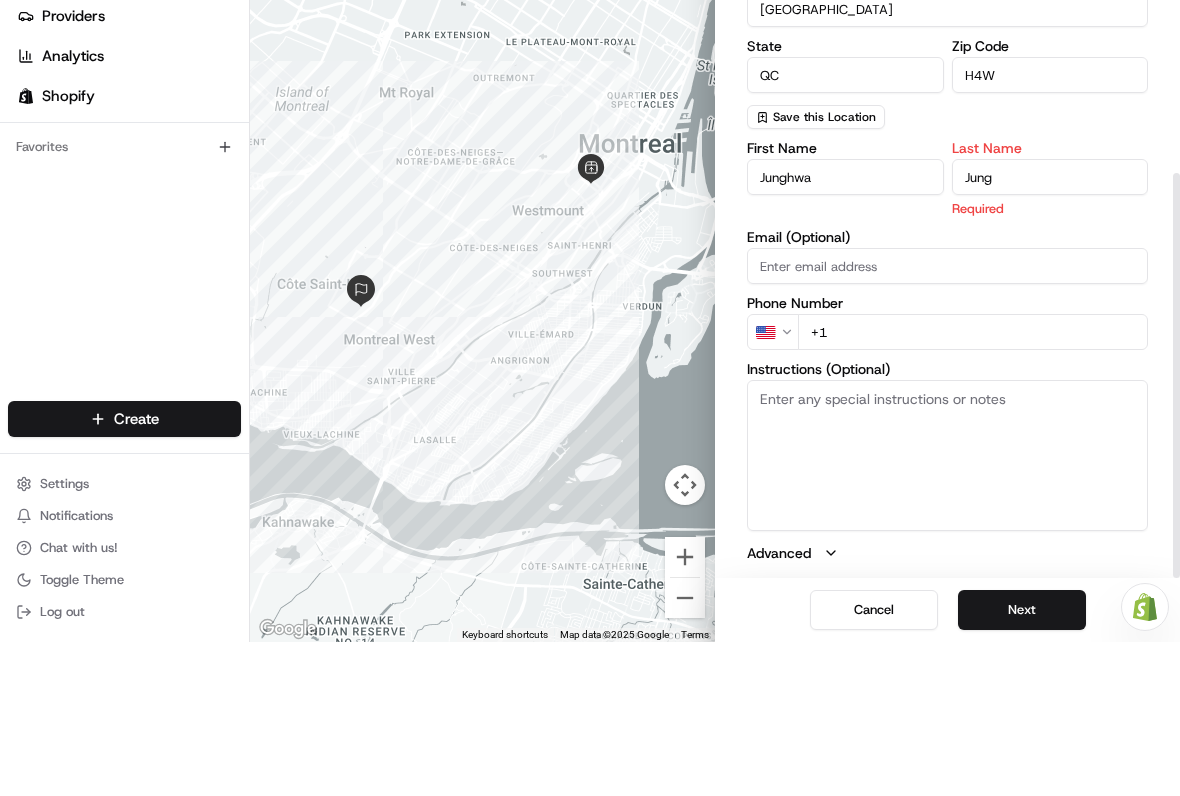 type on "Jung" 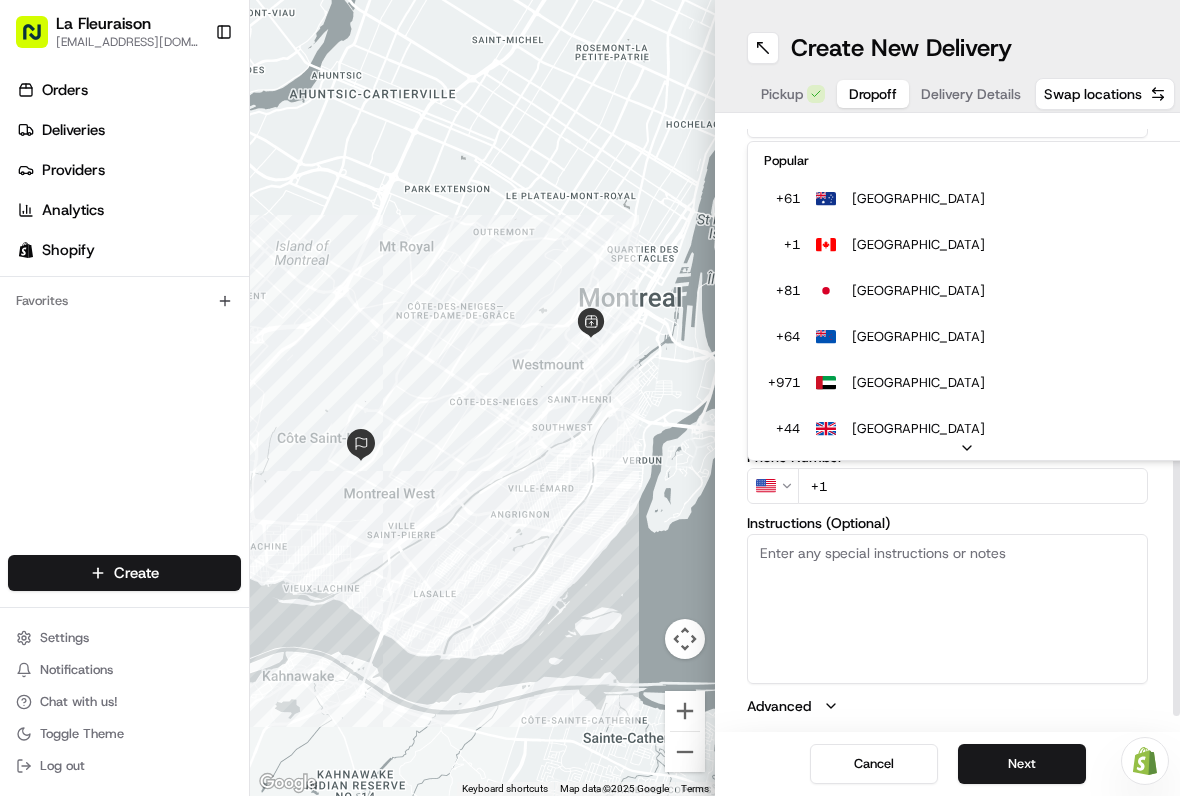 scroll, scrollTop: 287, scrollLeft: 0, axis: vertical 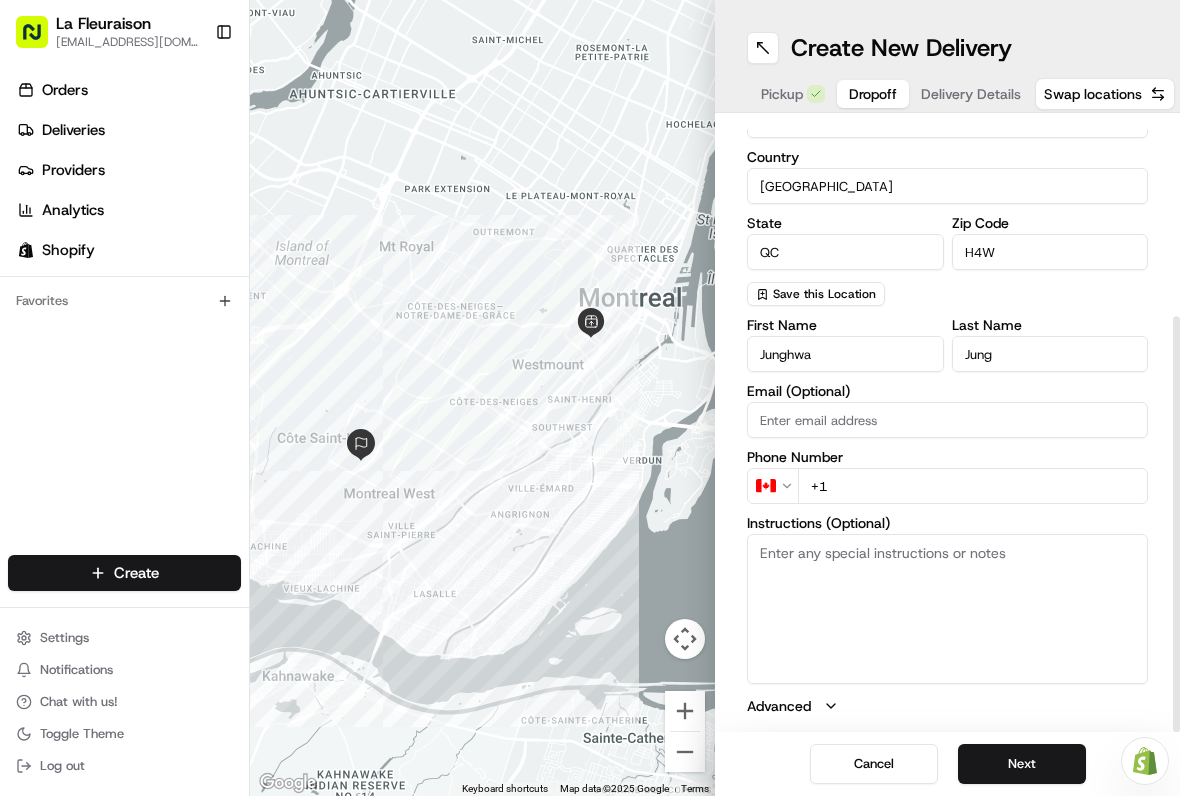 click on "+1" at bounding box center [973, 486] 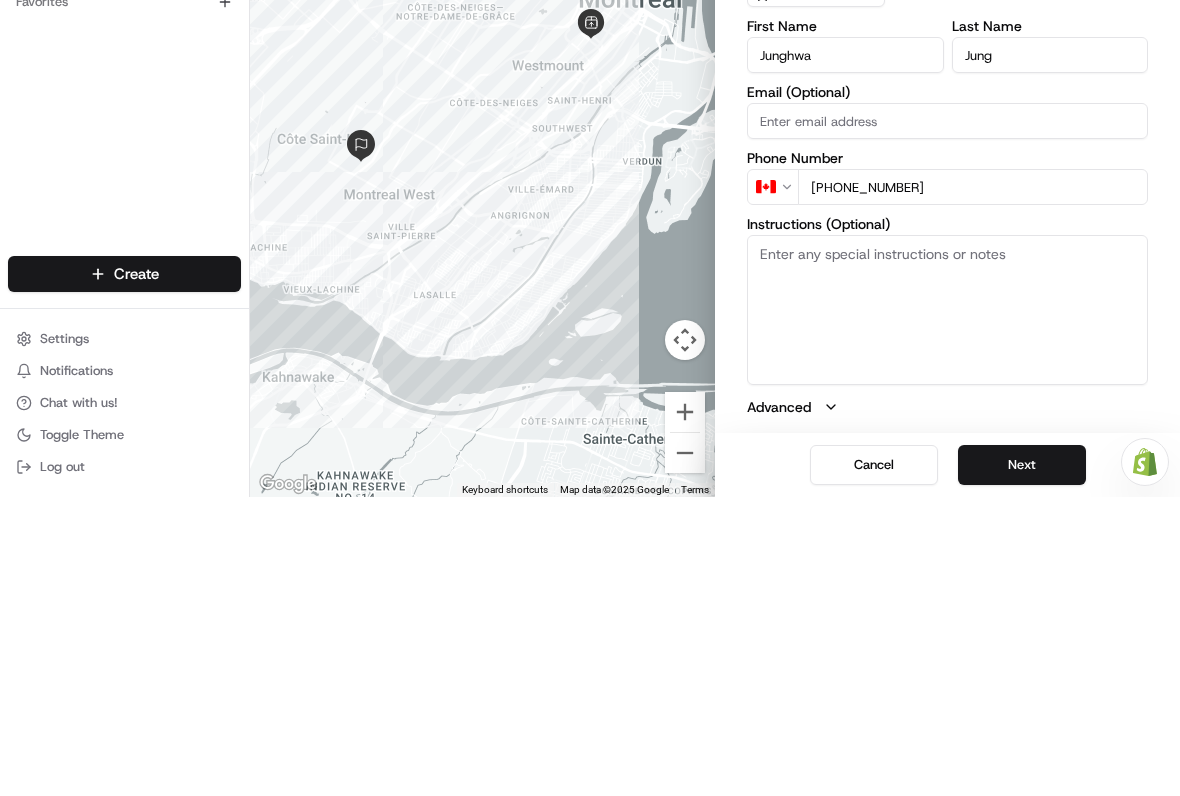 type on "+1 514 606 2181" 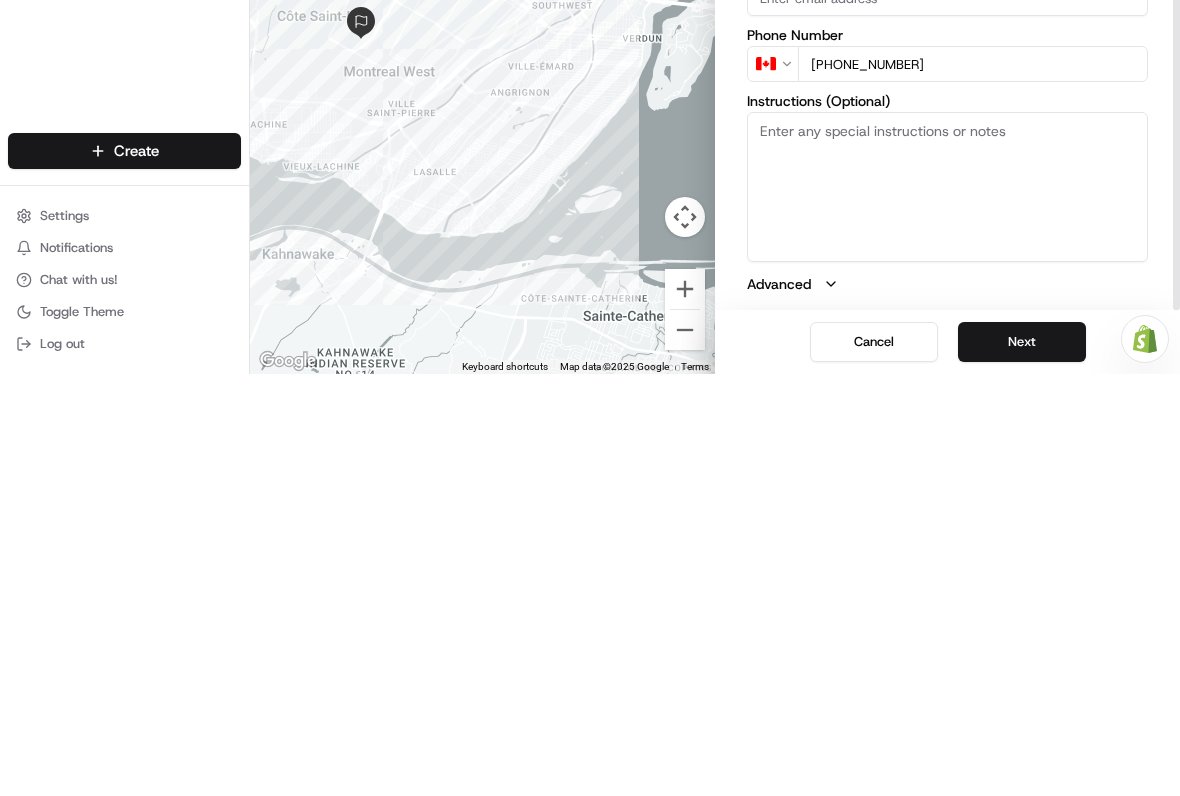 click on "Next" at bounding box center [1022, 764] 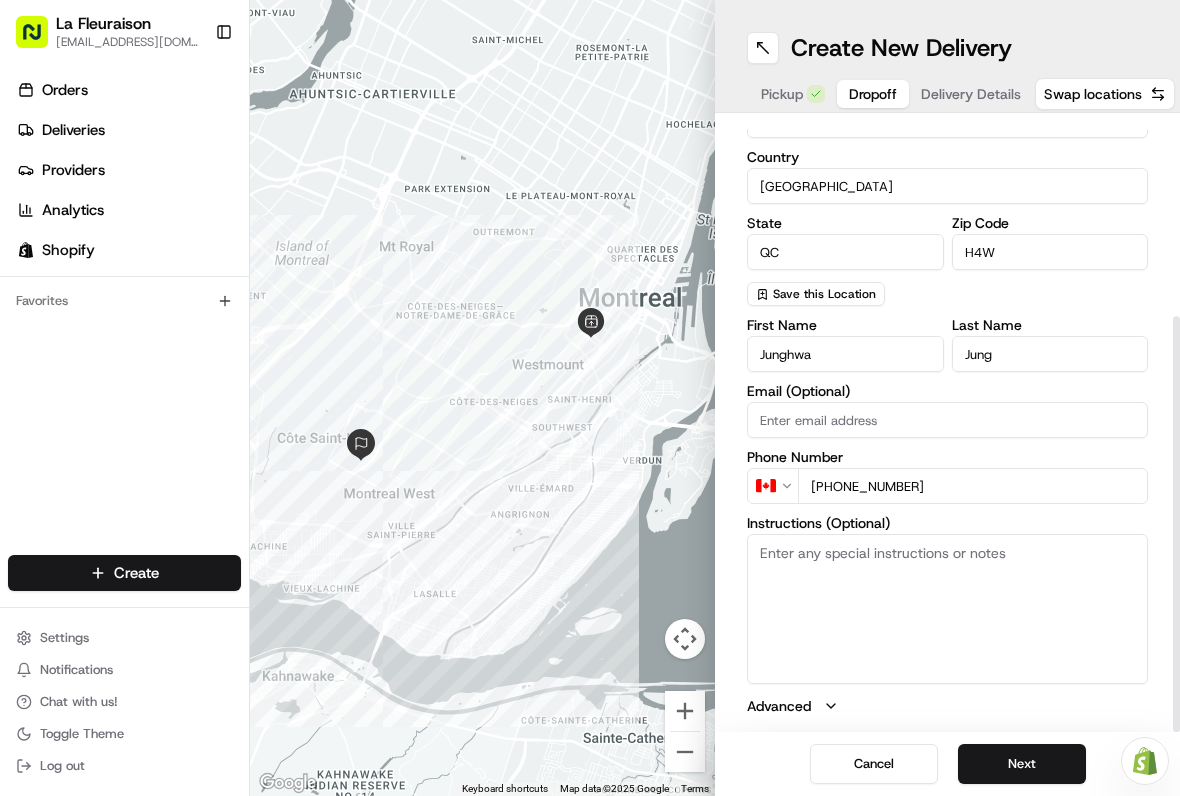 scroll, scrollTop: 43, scrollLeft: 0, axis: vertical 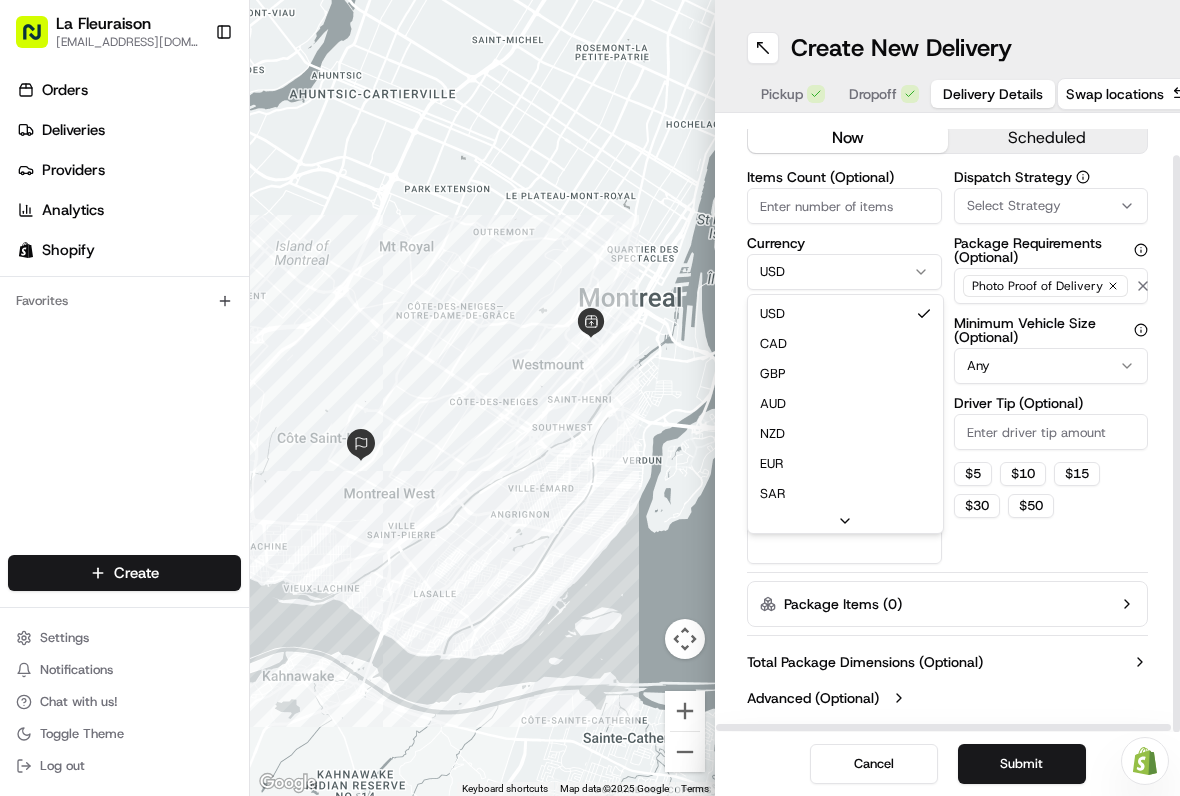 click on "La Fleuraison [EMAIL_ADDRESS][DOMAIN_NAME] Toggle Sidebar Orders Deliveries Providers Analytics Shopify Favorites Main Menu Members & Organization Organization Users Roles Preferences Customization Tracking Orchestration Automations Locations Pickup Locations Dropoff Locations Billing Billing Refund Requests Integrations Notification Triggers Webhooks API Keys Request Logs Create Settings Notifications Chat with us! Toggle Theme Log out Need help with your Shopify Onboarding? Reach out to Support by clicking this button! To navigate the map with touch gestures double-tap and hold your finger on the map, then drag the map. ← Move left → Move right ↑ Move up ↓ Move down + Zoom in - Zoom out Home Jump left by 75% End Jump right by 75% Page Up Jump up by 75% Page Down Jump down by 75% Keyboard shortcuts Map Data Map data ©2025 Google Map data ©2025 Google 2 km  Click to toggle between metric and imperial units Terms Report a map error Create New Delivery Pickup Dropoff Delivery Details now $" at bounding box center [590, 398] 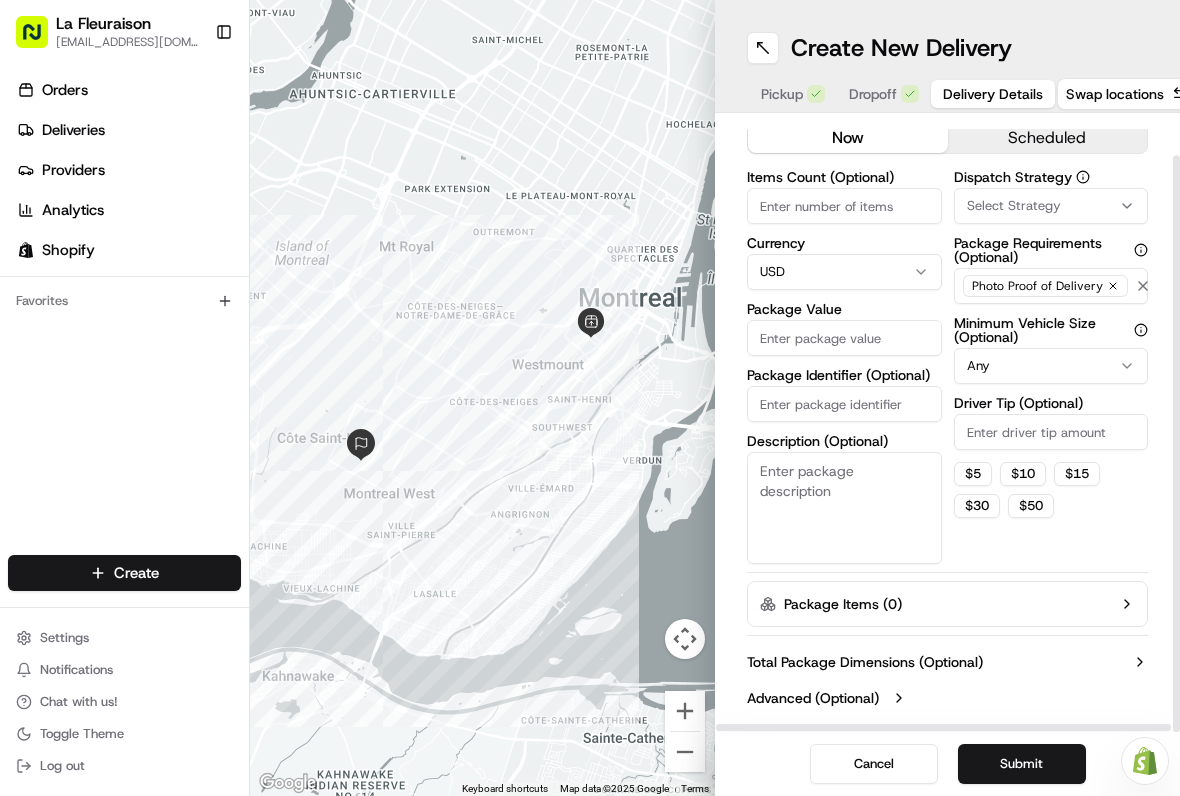 click on "La Fleuraison [EMAIL_ADDRESS][DOMAIN_NAME] Toggle Sidebar Orders Deliveries Providers Analytics Shopify Favorites Main Menu Members & Organization Organization Users Roles Preferences Customization Tracking Orchestration Automations Locations Pickup Locations Dropoff Locations Billing Billing Refund Requests Integrations Notification Triggers Webhooks API Keys Request Logs Create Settings Notifications Chat with us! Toggle Theme Log out Need help with your Shopify Onboarding? Reach out to Support by clicking this button! To navigate the map with touch gestures double-tap and hold your finger on the map, then drag the map. ← Move left → Move right ↑ Move up ↓ Move down + Zoom in - Zoom out Home Jump left by 75% End Jump right by 75% Page Up Jump up by 75% Page Down Jump down by 75% Keyboard shortcuts Map Data Map data ©2025 Google Map data ©2025 Google 2 km  Click to toggle between metric and imperial units Terms Report a map error Create New Delivery Pickup Dropoff Delivery Details now $" at bounding box center (590, 398) 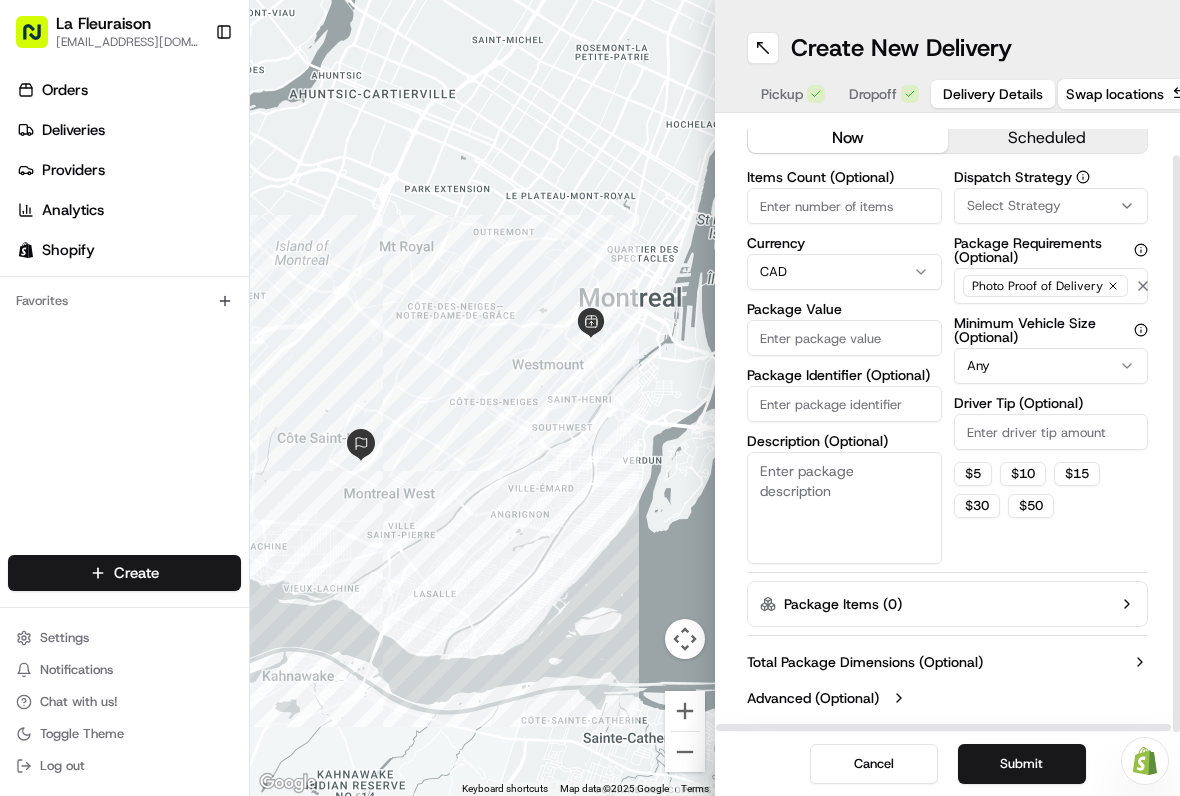 click on "Package Value" at bounding box center (844, 338) 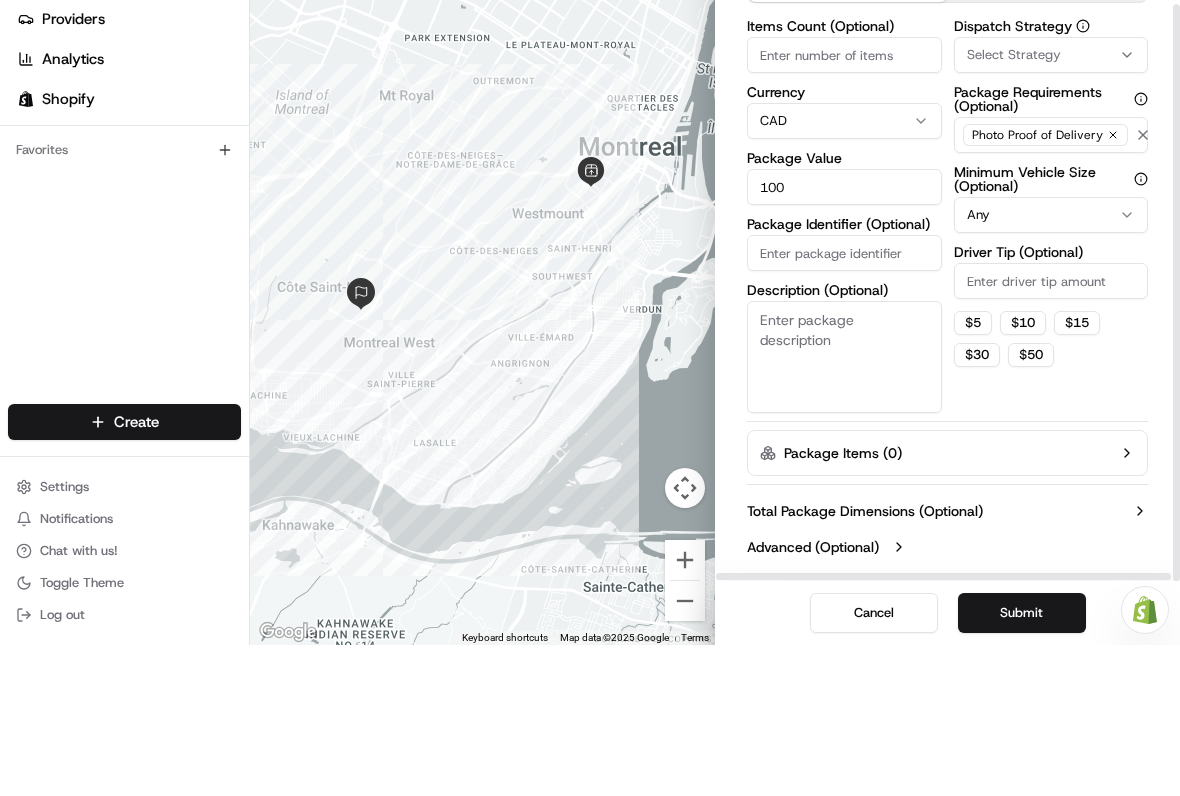 scroll, scrollTop: 43, scrollLeft: 0, axis: vertical 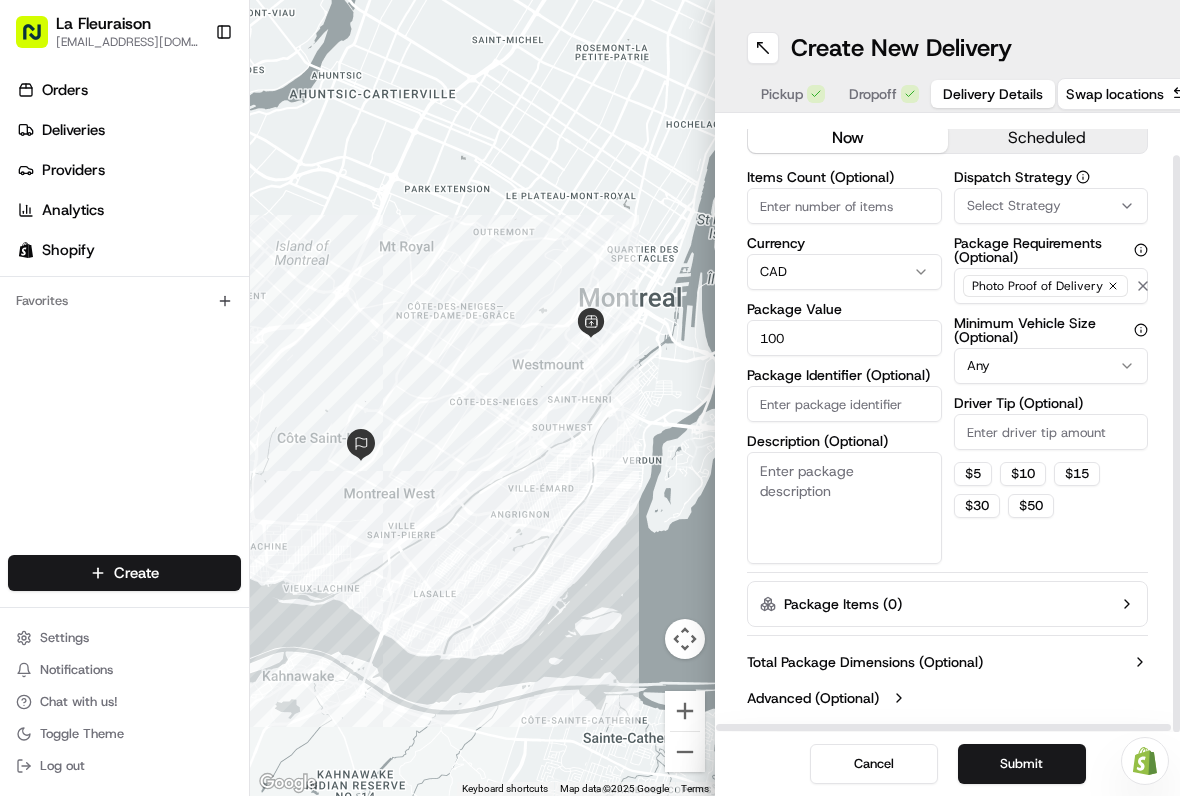 type on "100" 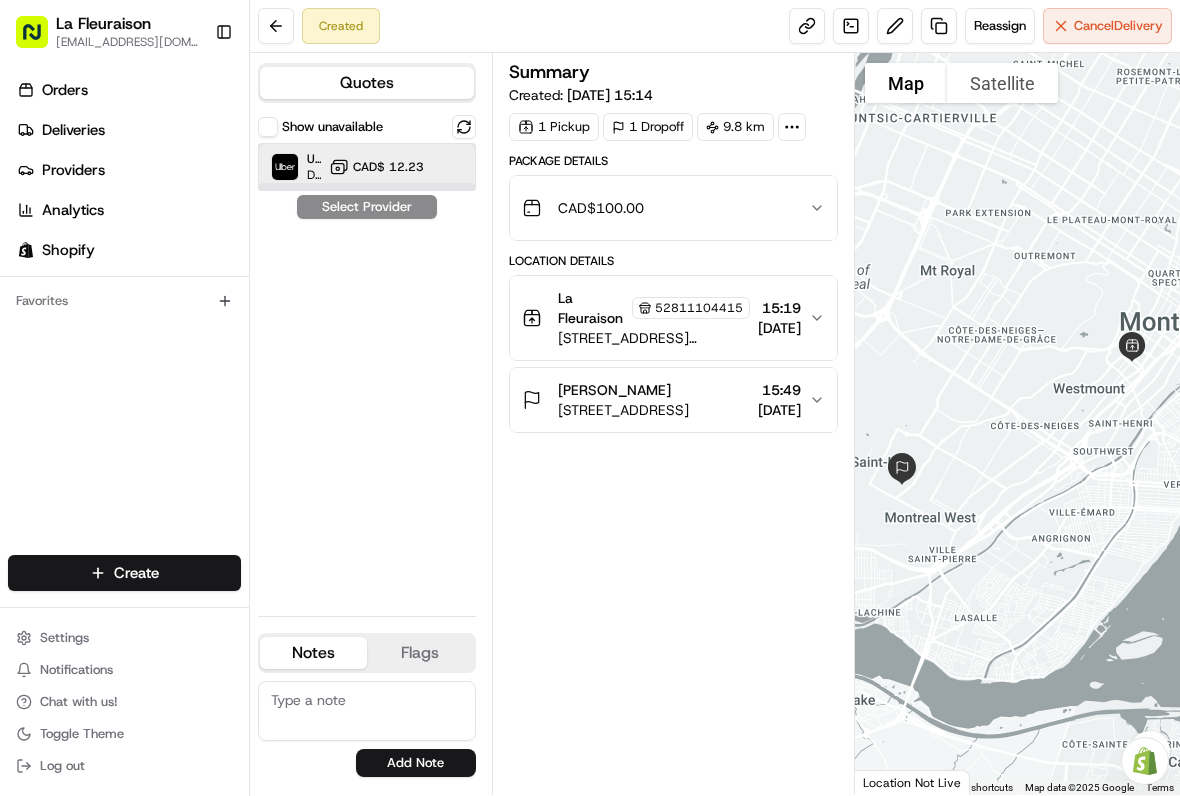click at bounding box center [285, 167] 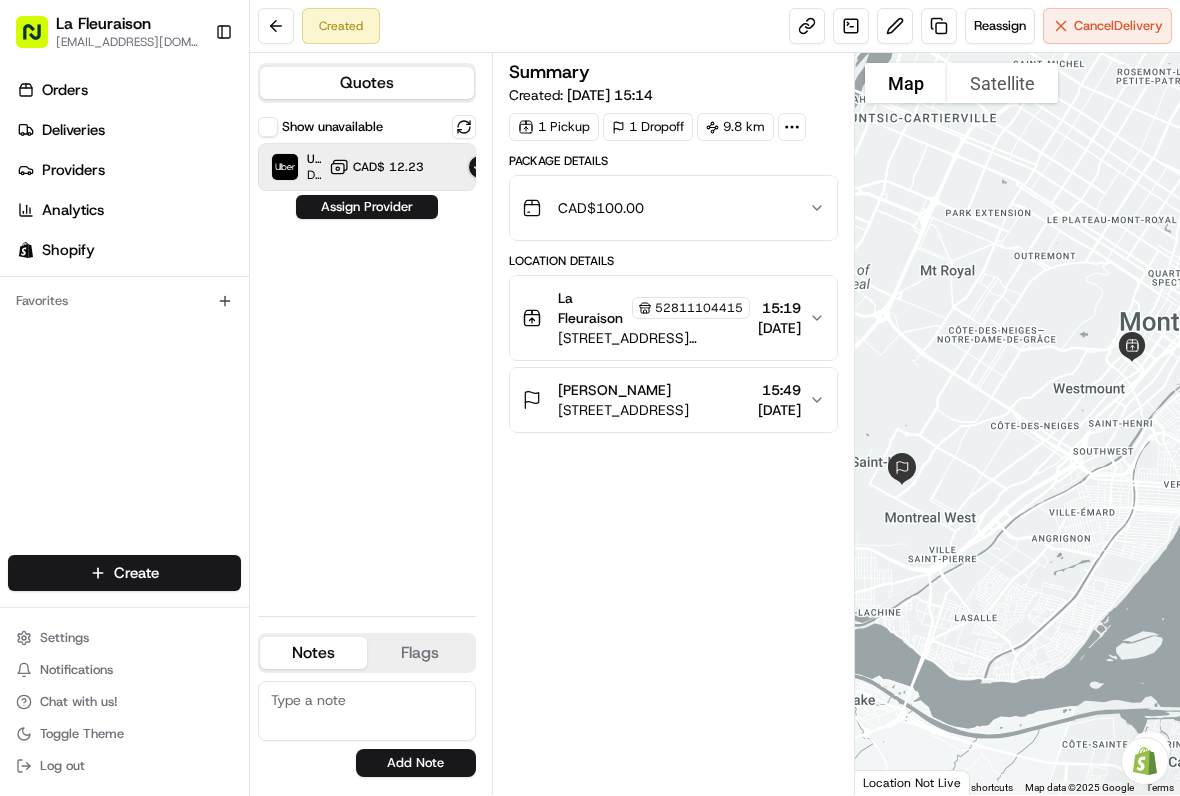 click on "Assign Provider" at bounding box center [367, 207] 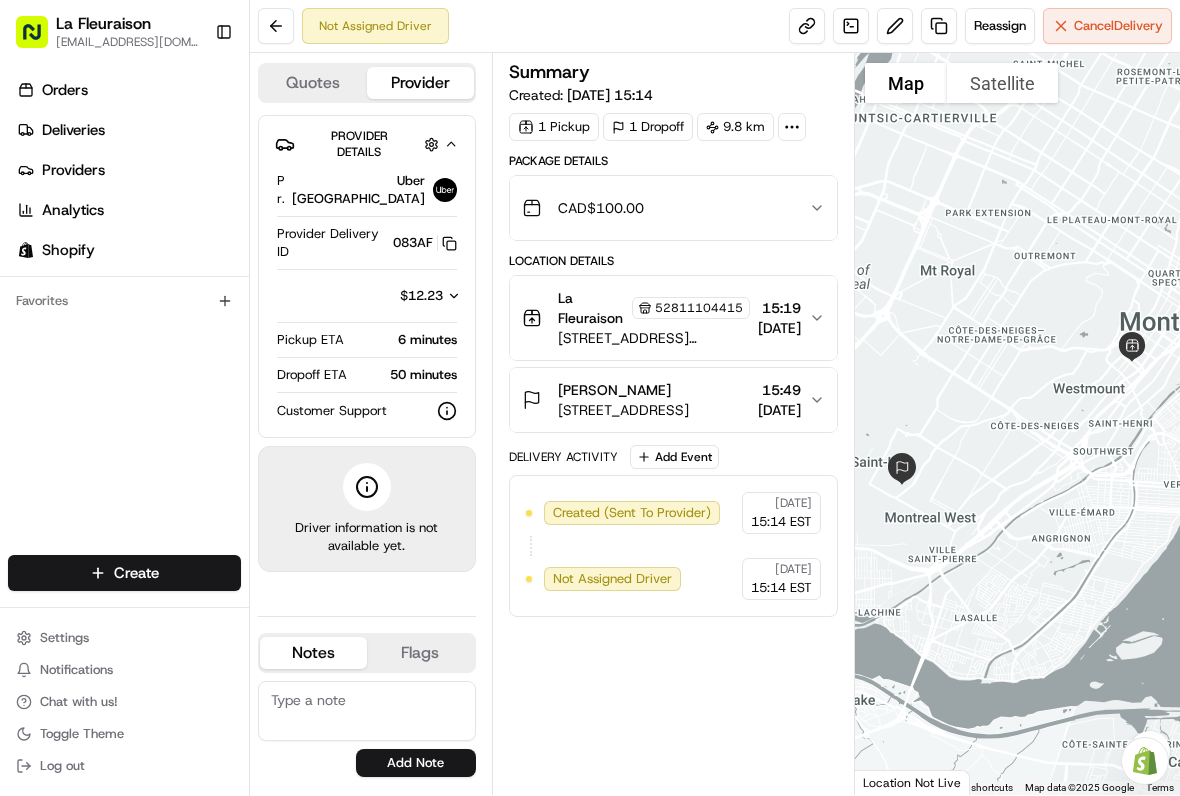 click on "Deliveries" at bounding box center (128, 130) 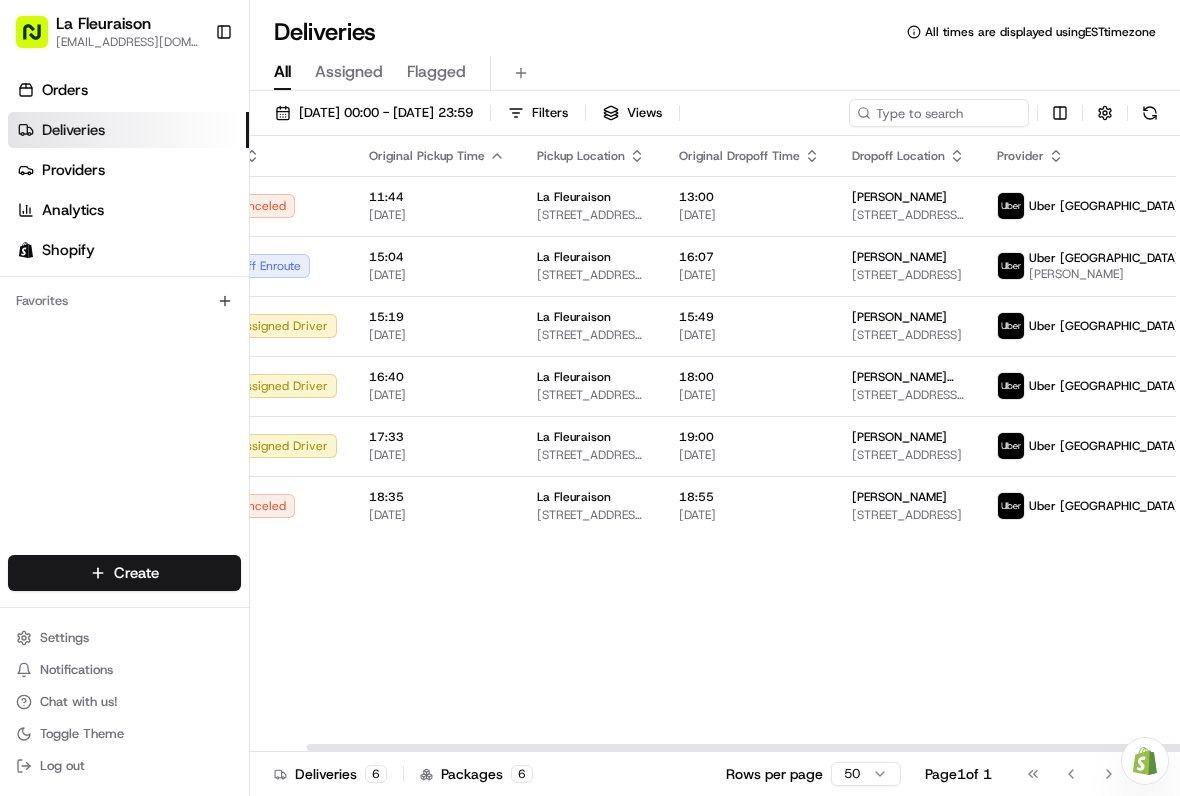 scroll, scrollTop: 0, scrollLeft: 59, axis: horizontal 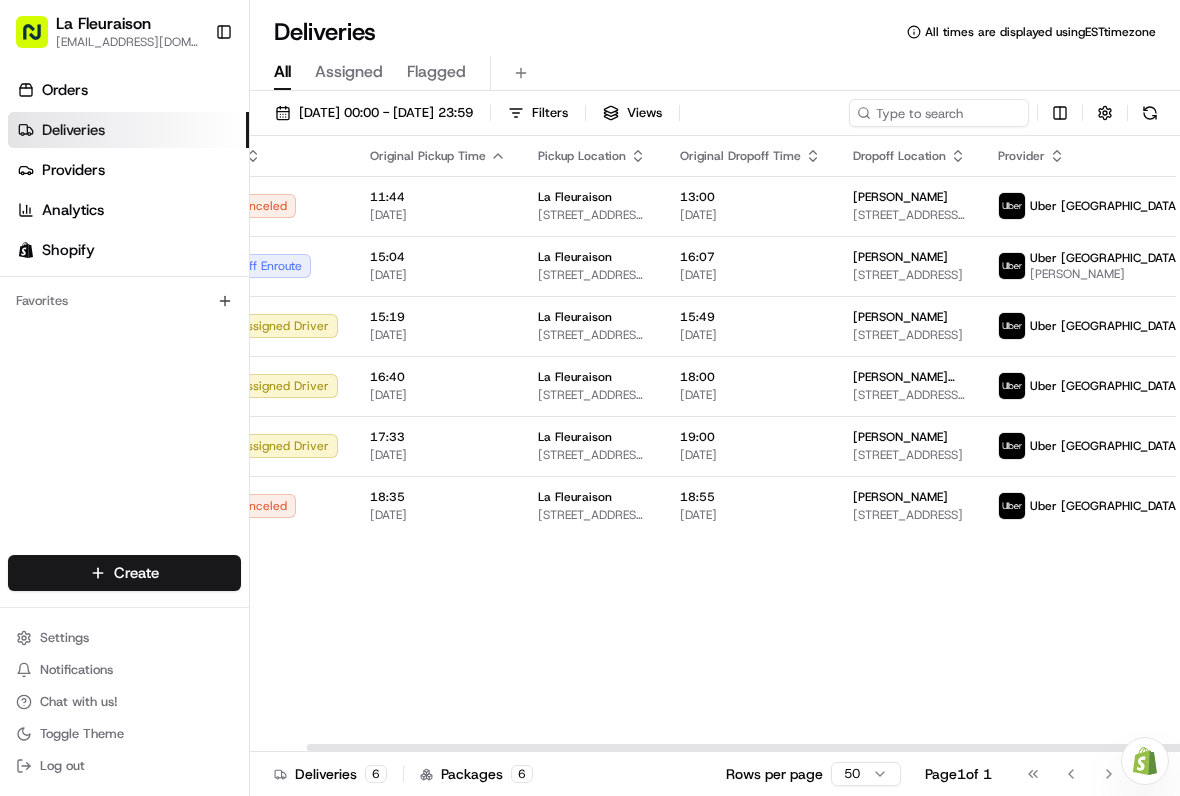 click at bounding box center (1243, 326) 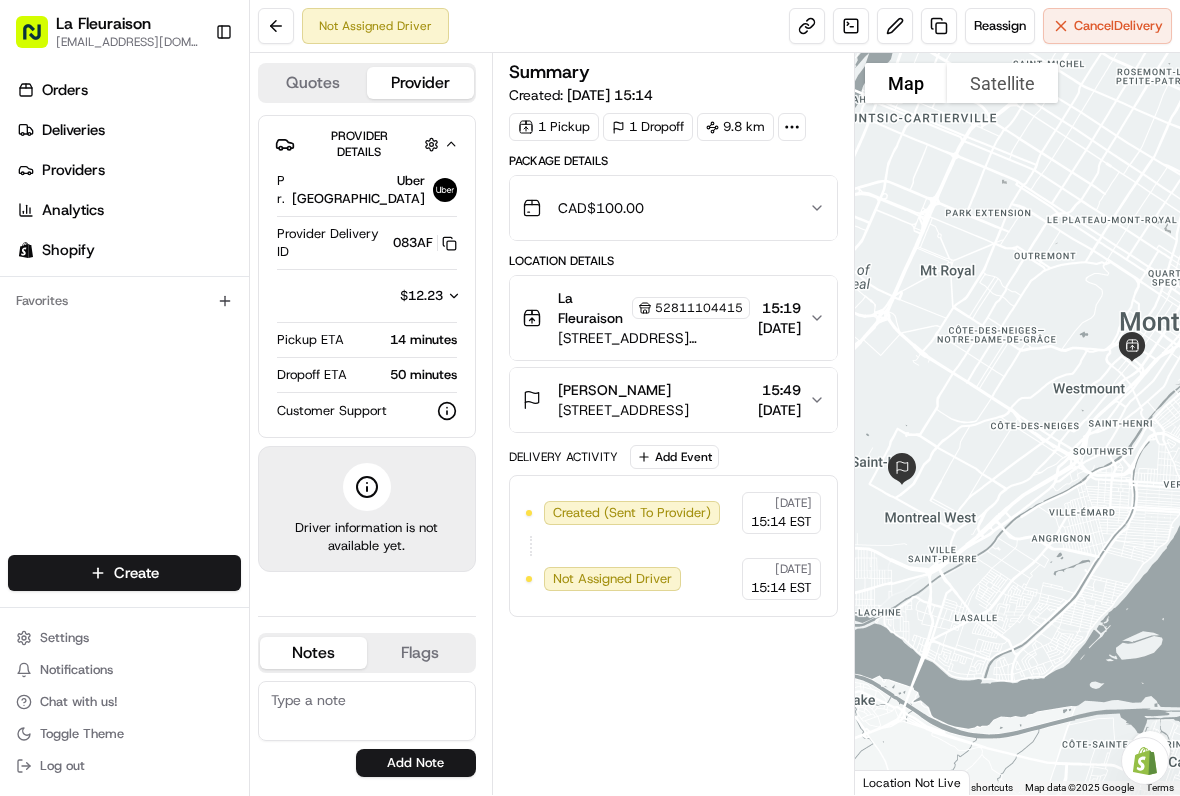 scroll, scrollTop: 0, scrollLeft: 0, axis: both 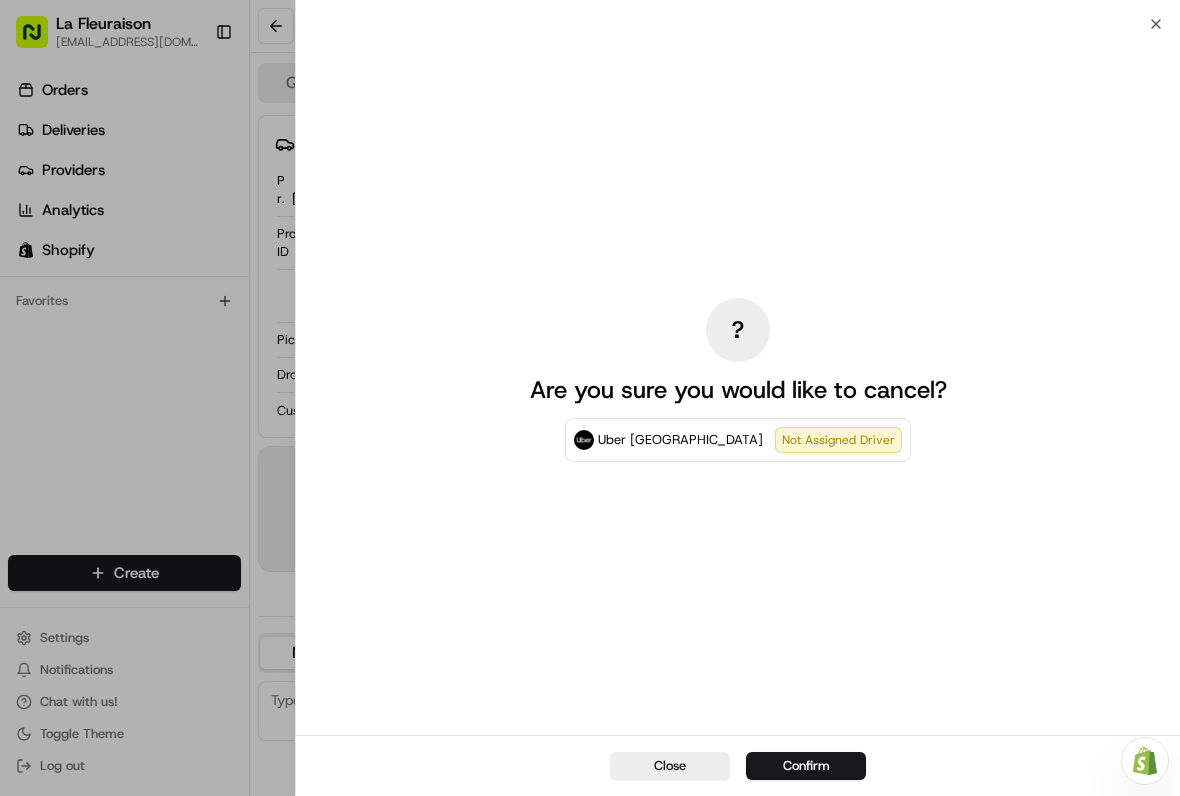 click on "Confirm" at bounding box center (806, 766) 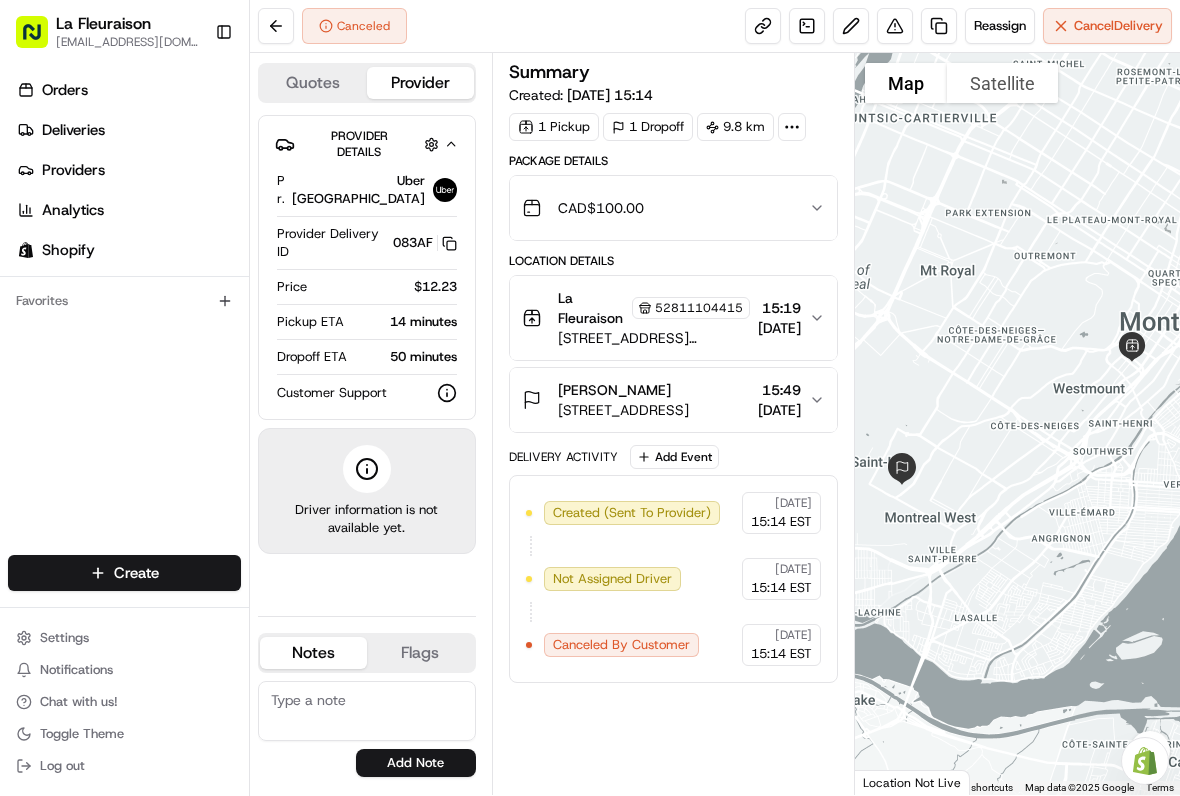 scroll, scrollTop: 0, scrollLeft: 0, axis: both 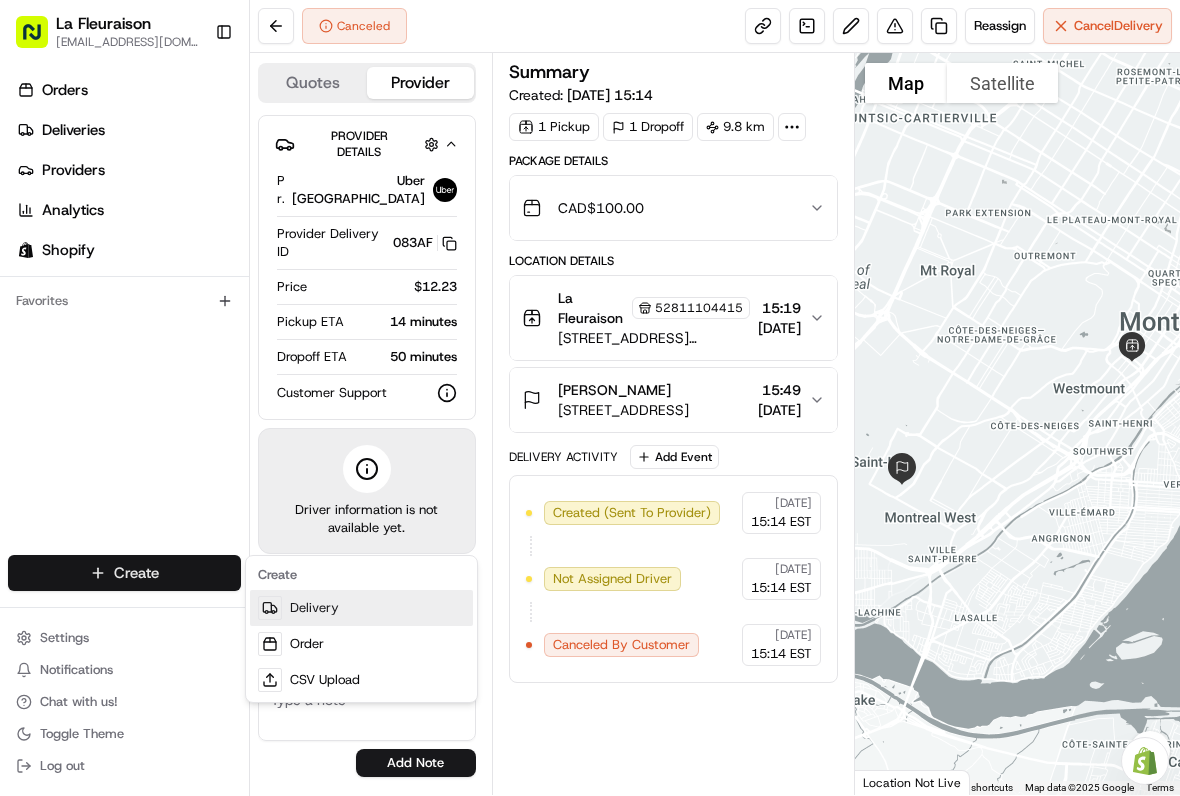 click on "Delivery" at bounding box center (361, 608) 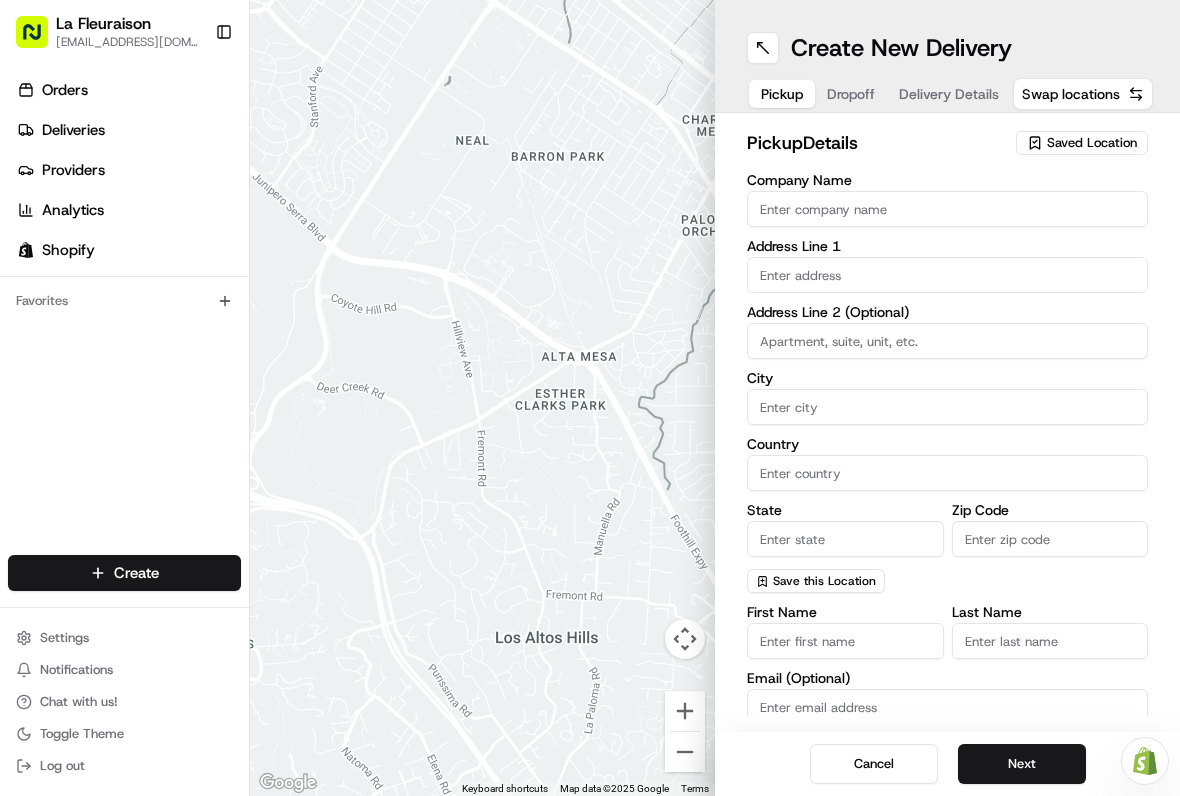 click on "pickup  Details Saved Location Company Name Address Line 1 Address Line 2 (Optional) City Country State Zip Code Save this Location First Name Last Name Email (Optional) Phone Number US +1 Instructions (Optional) Advanced" at bounding box center [947, 422] 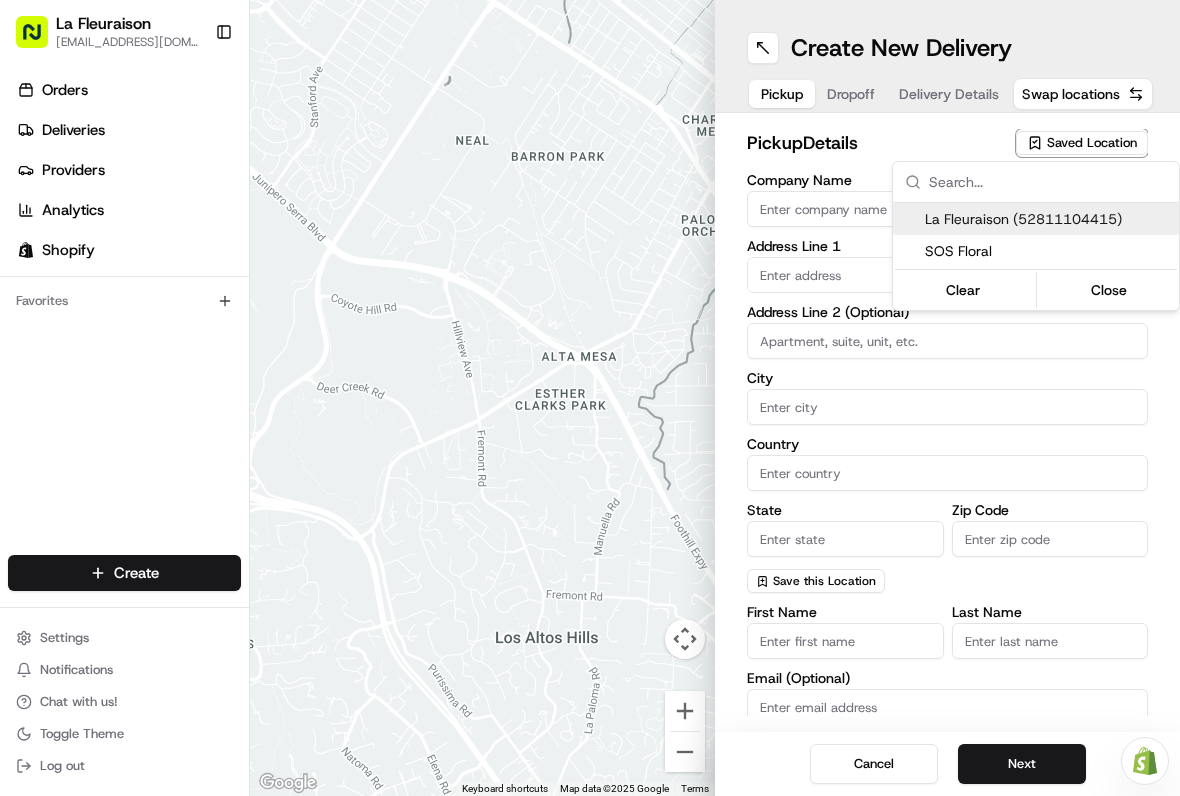 click on "La Fleuraison (52811104415)" at bounding box center (1048, 219) 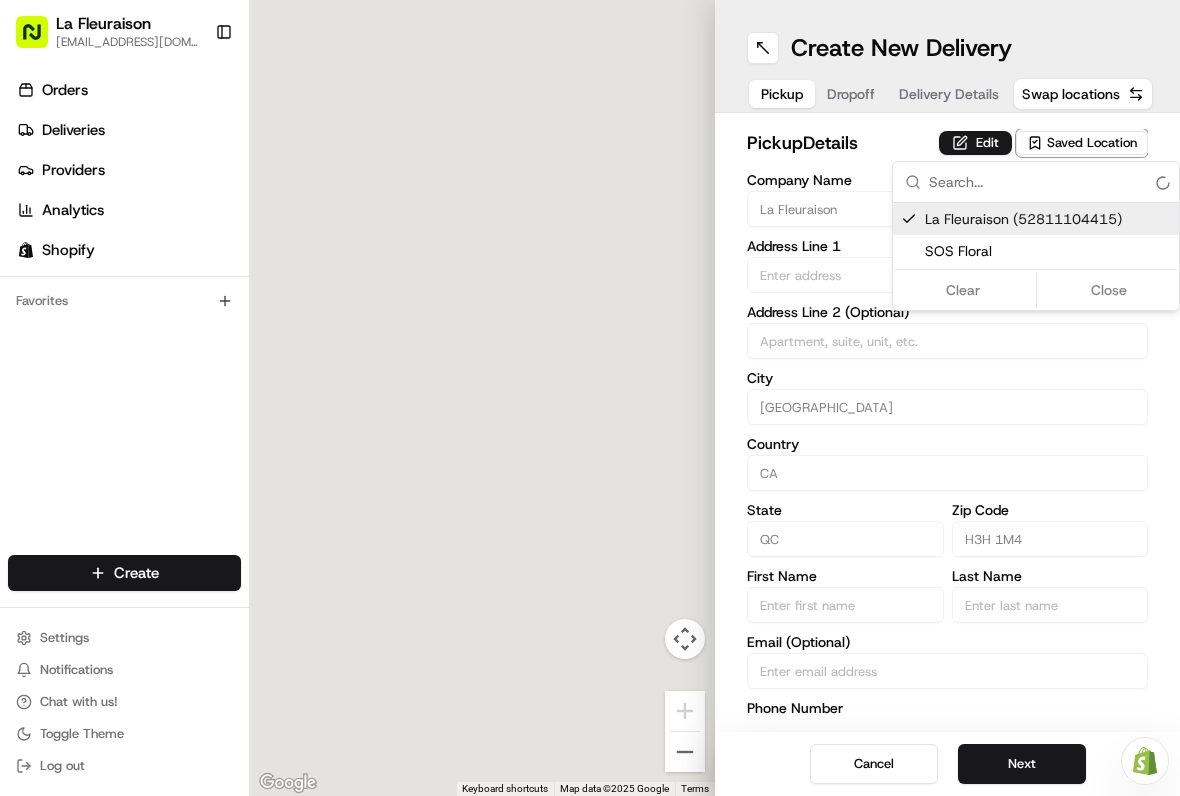 type on "La Fleuraison" 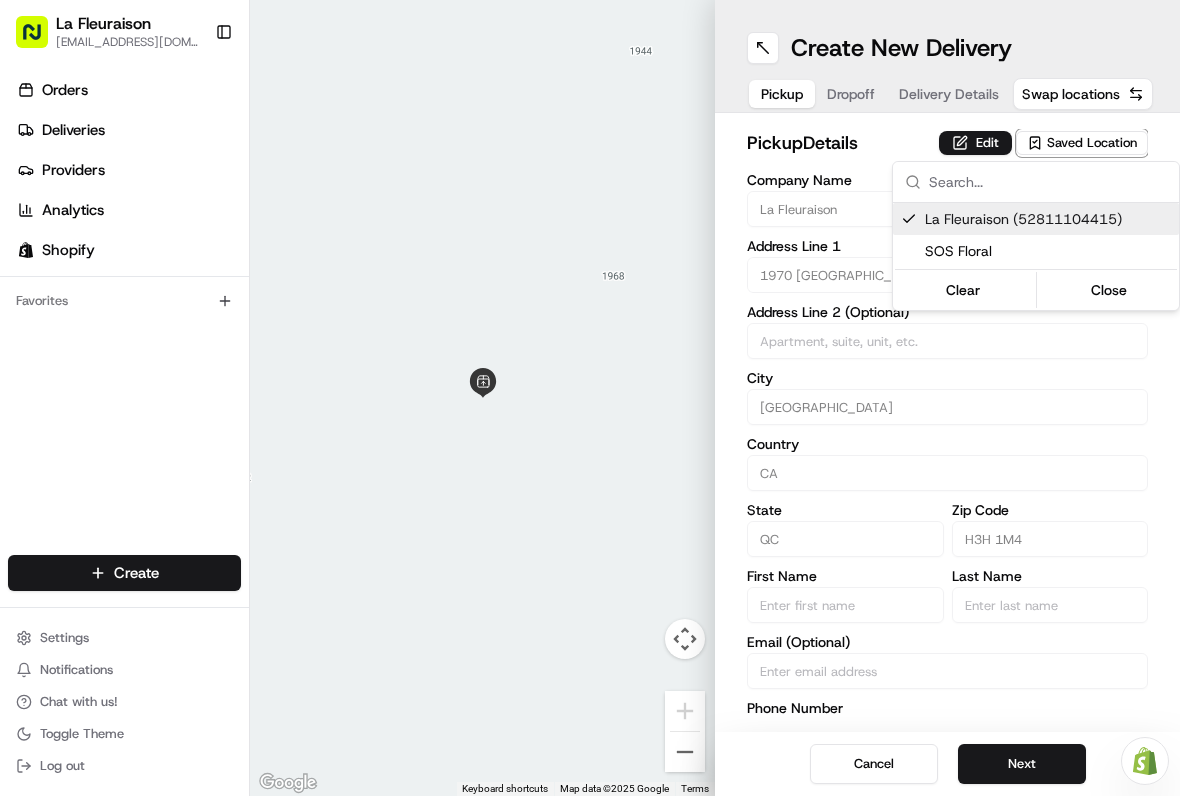 click on "Close" at bounding box center [1109, 290] 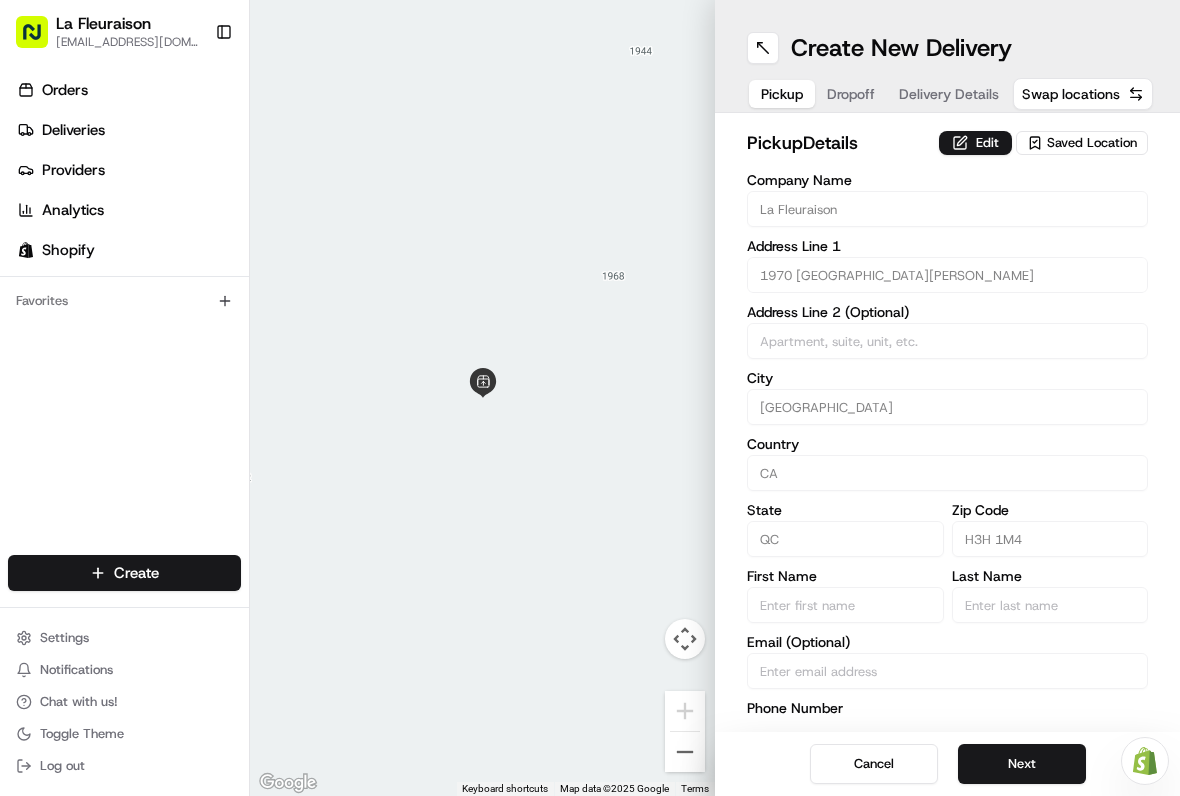 click on "Next" at bounding box center [1022, 764] 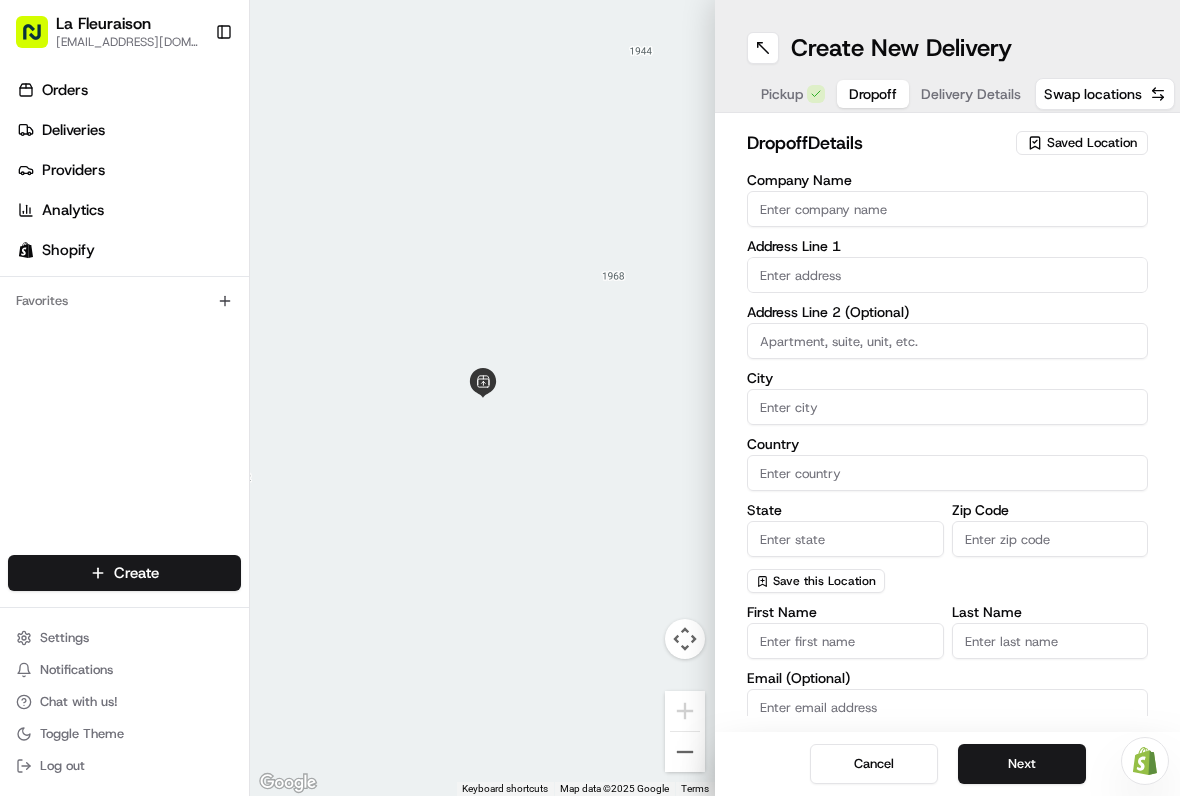 click at bounding box center (947, 341) 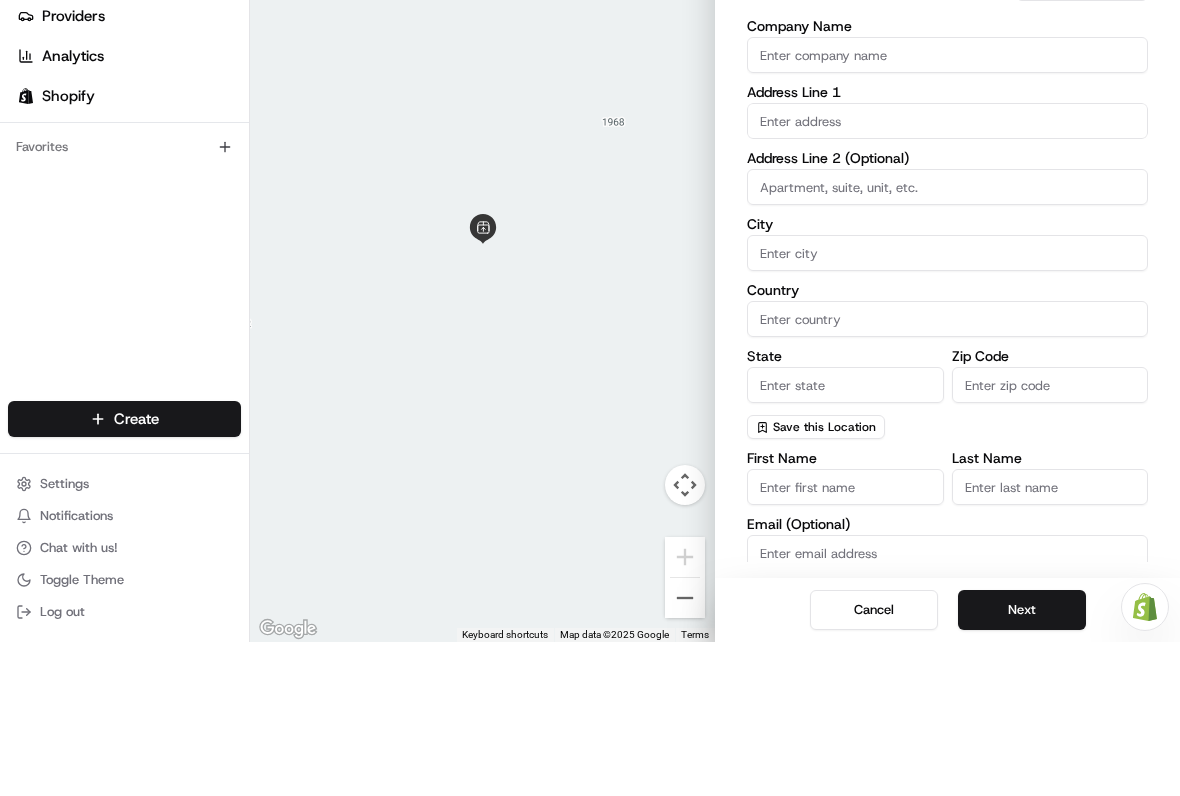 click at bounding box center (947, 275) 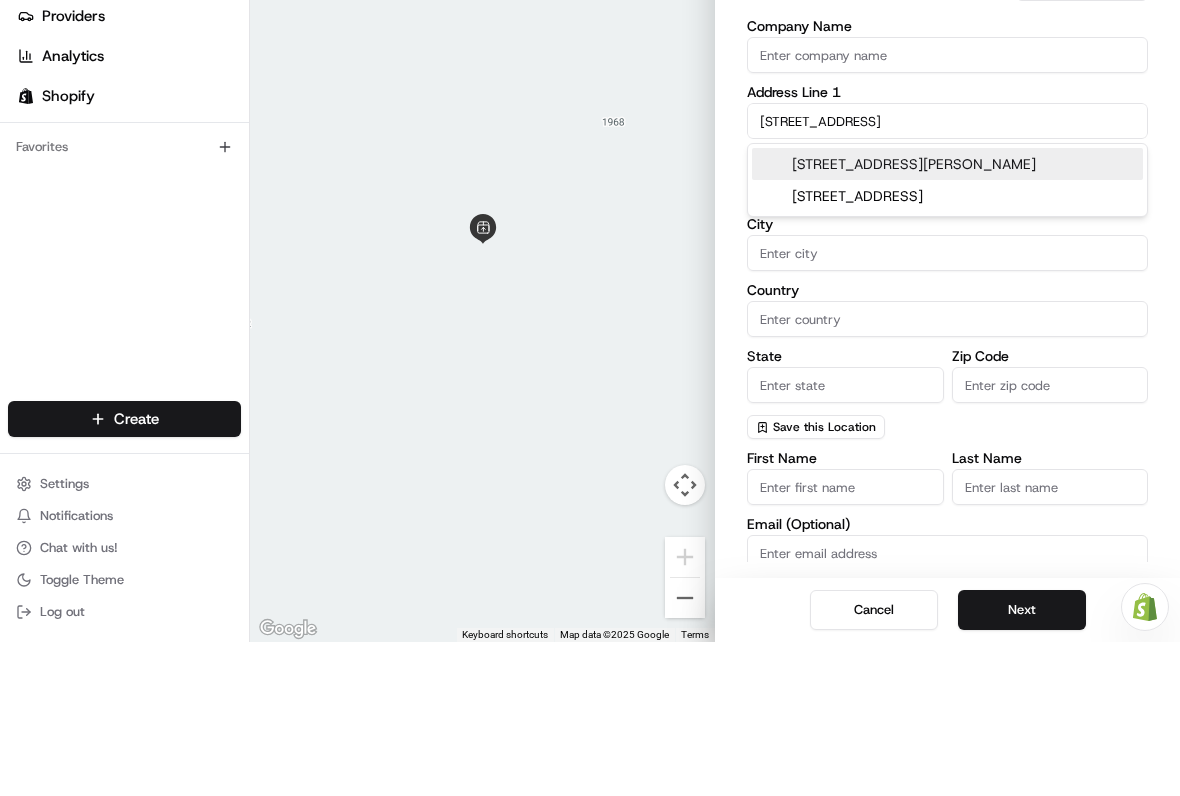 click on "[STREET_ADDRESS]" at bounding box center (947, 275) 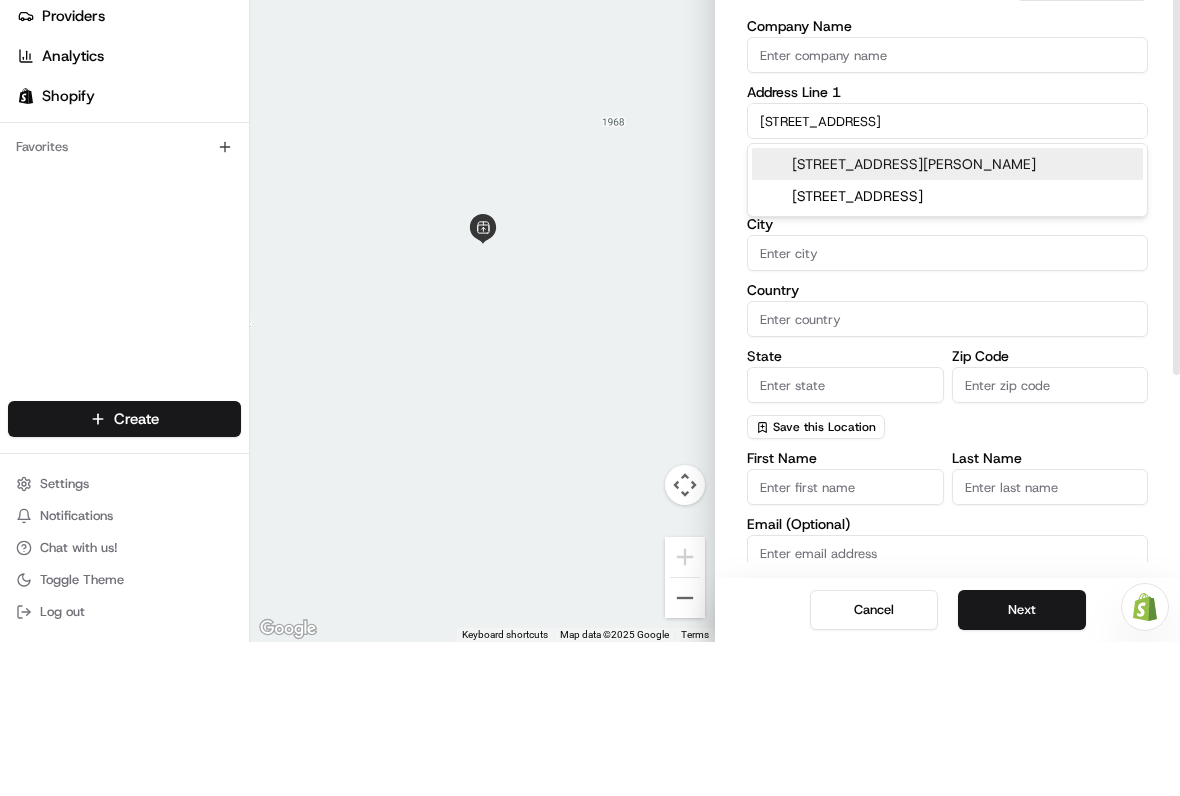 click on "[STREET_ADDRESS]" at bounding box center (947, 275) 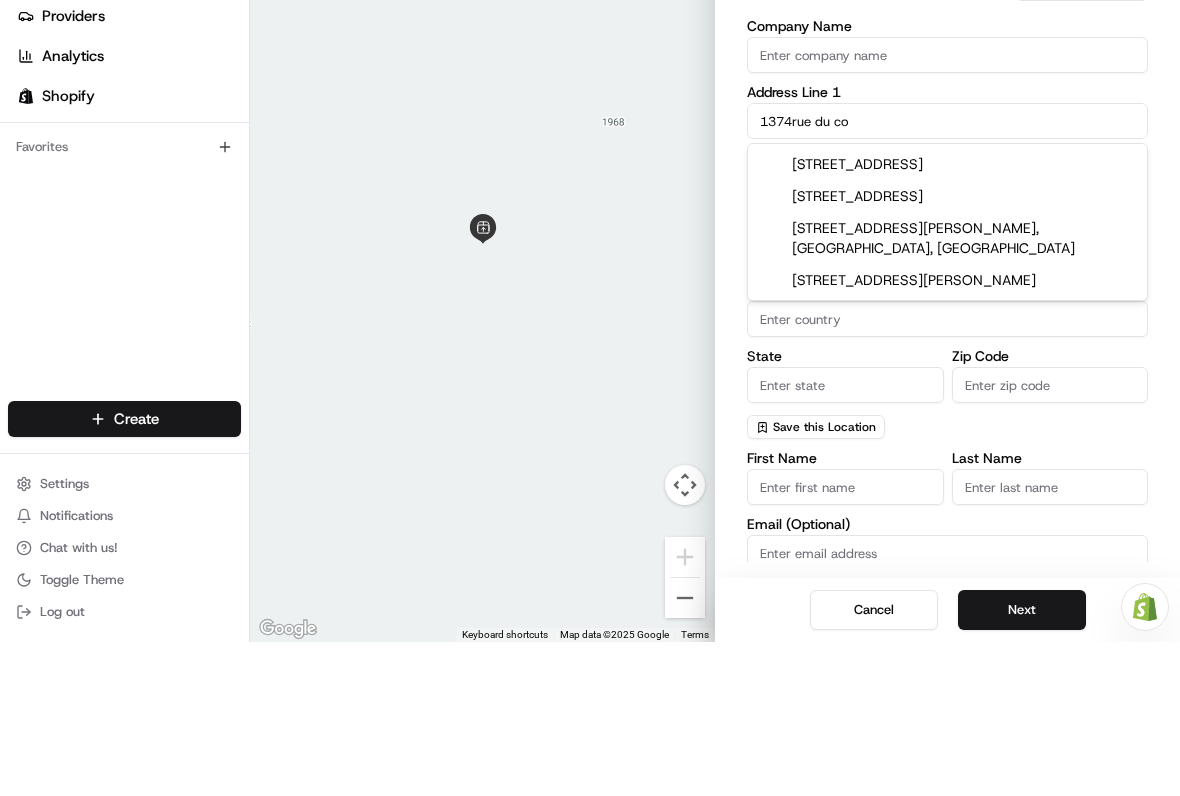click on "[STREET_ADDRESS]" at bounding box center (947, 318) 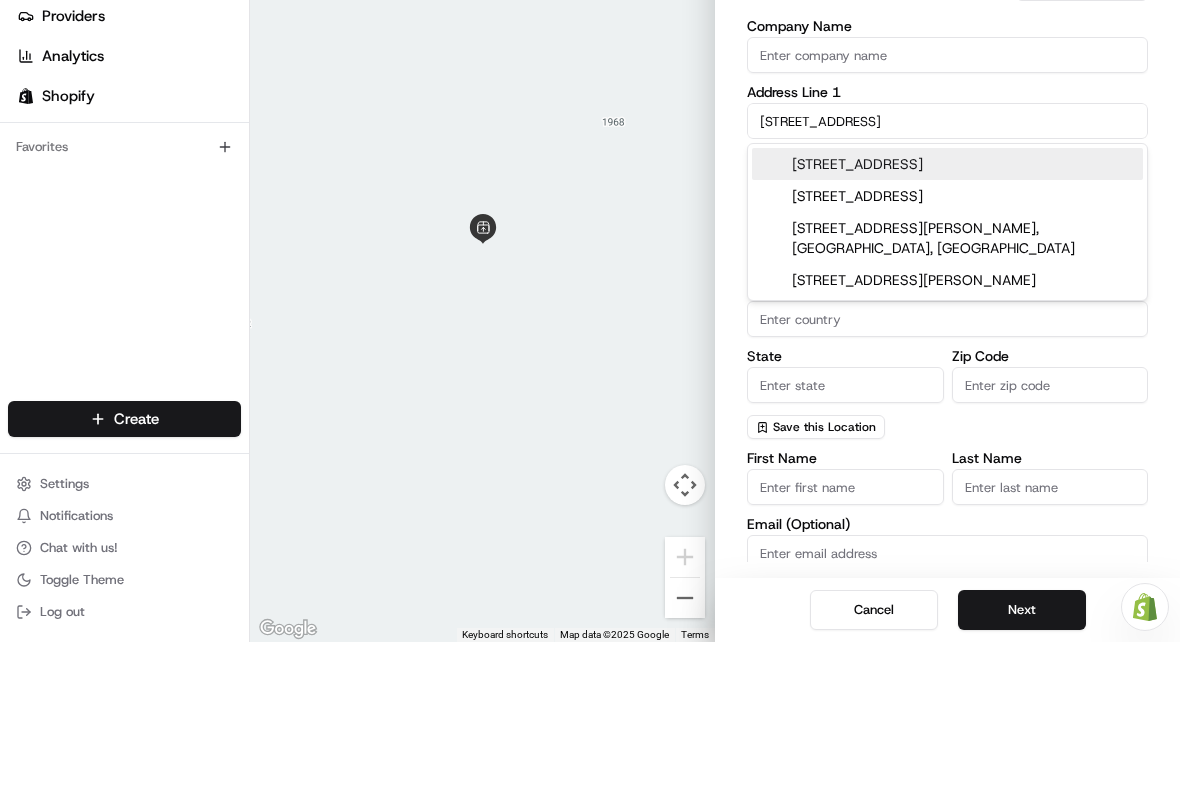 type on "[STREET_ADDRESS]" 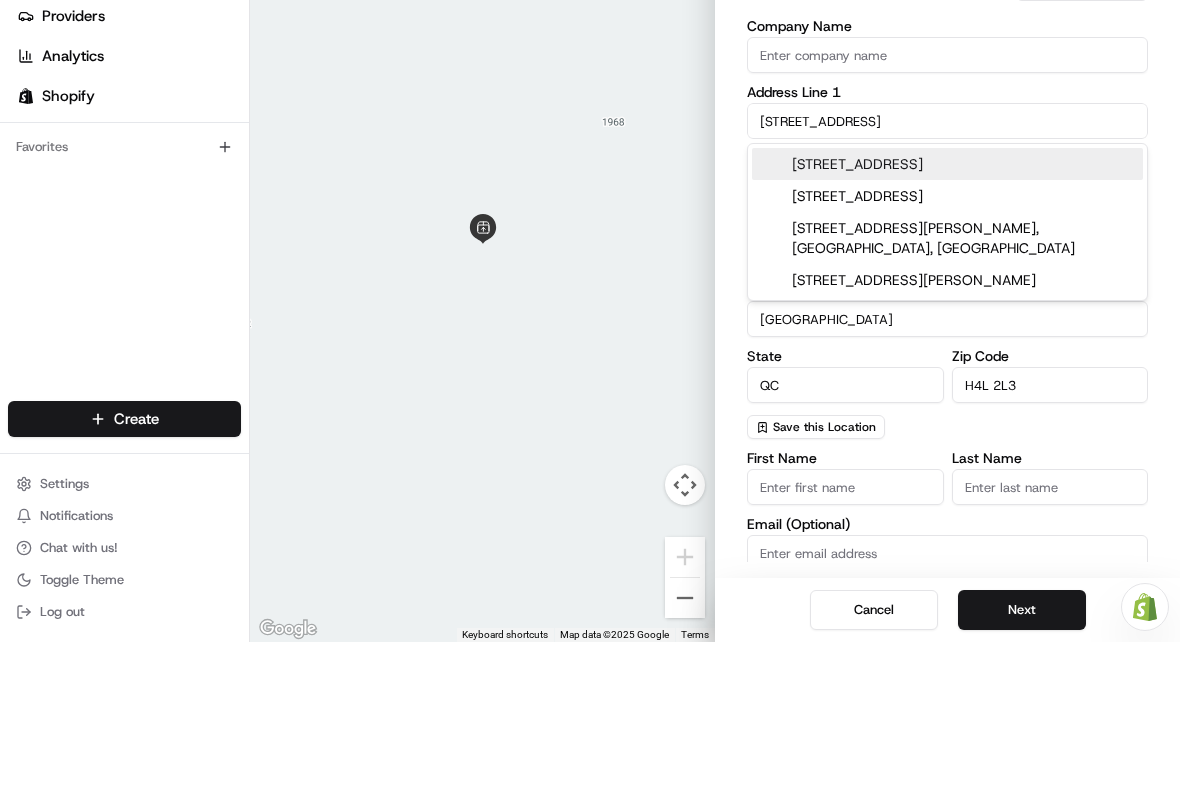 type on "[STREET_ADDRESS]" 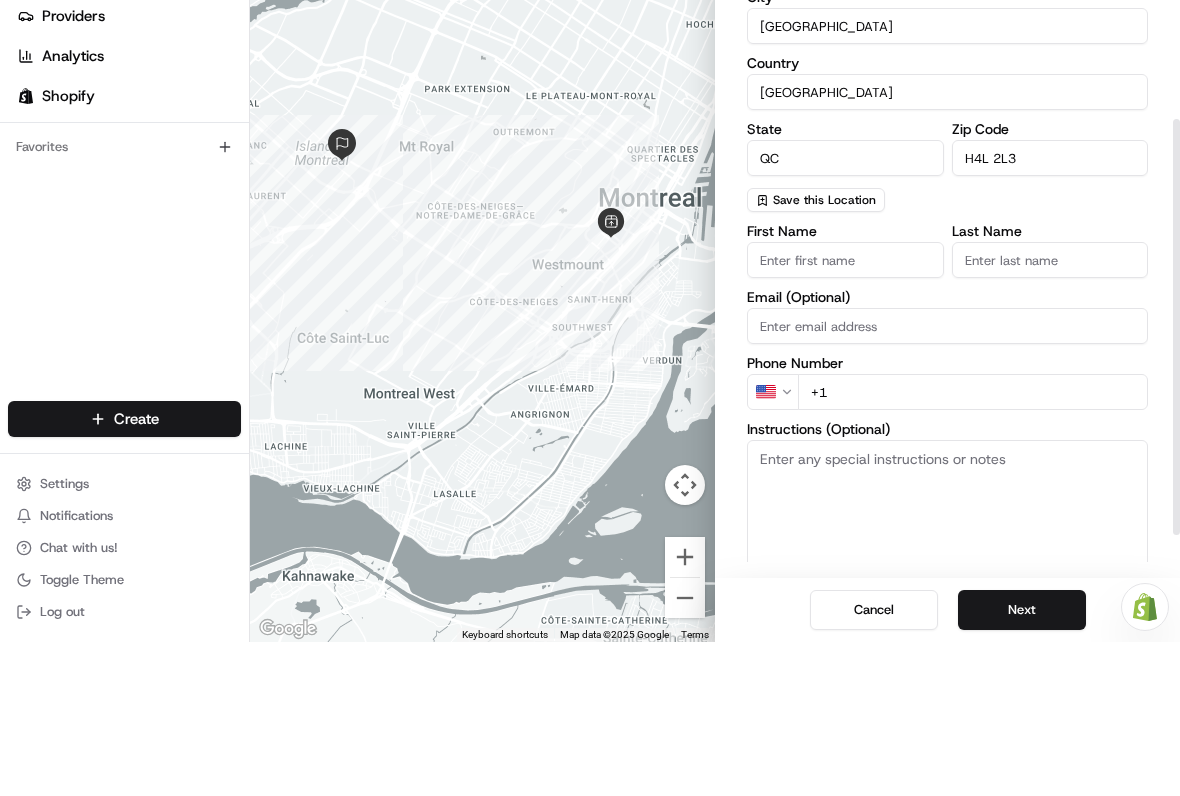 scroll, scrollTop: 229, scrollLeft: 0, axis: vertical 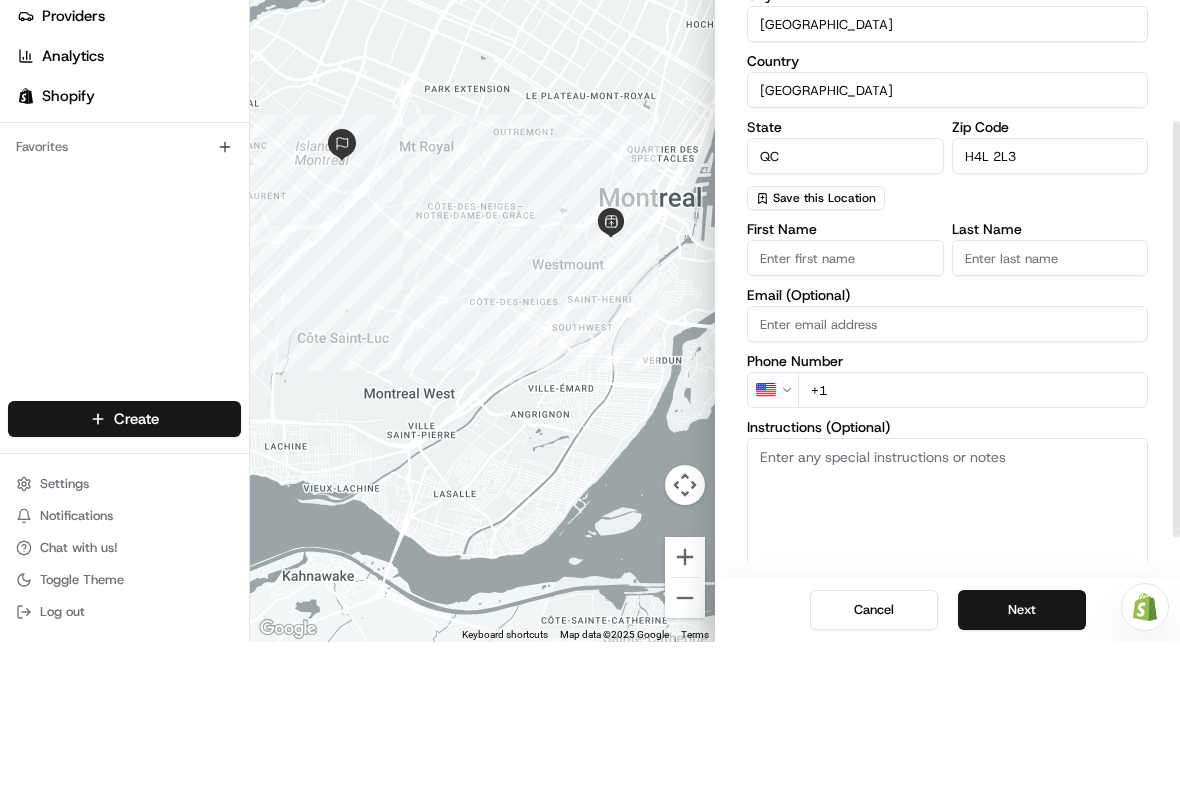 click on "First Name" at bounding box center [845, 412] 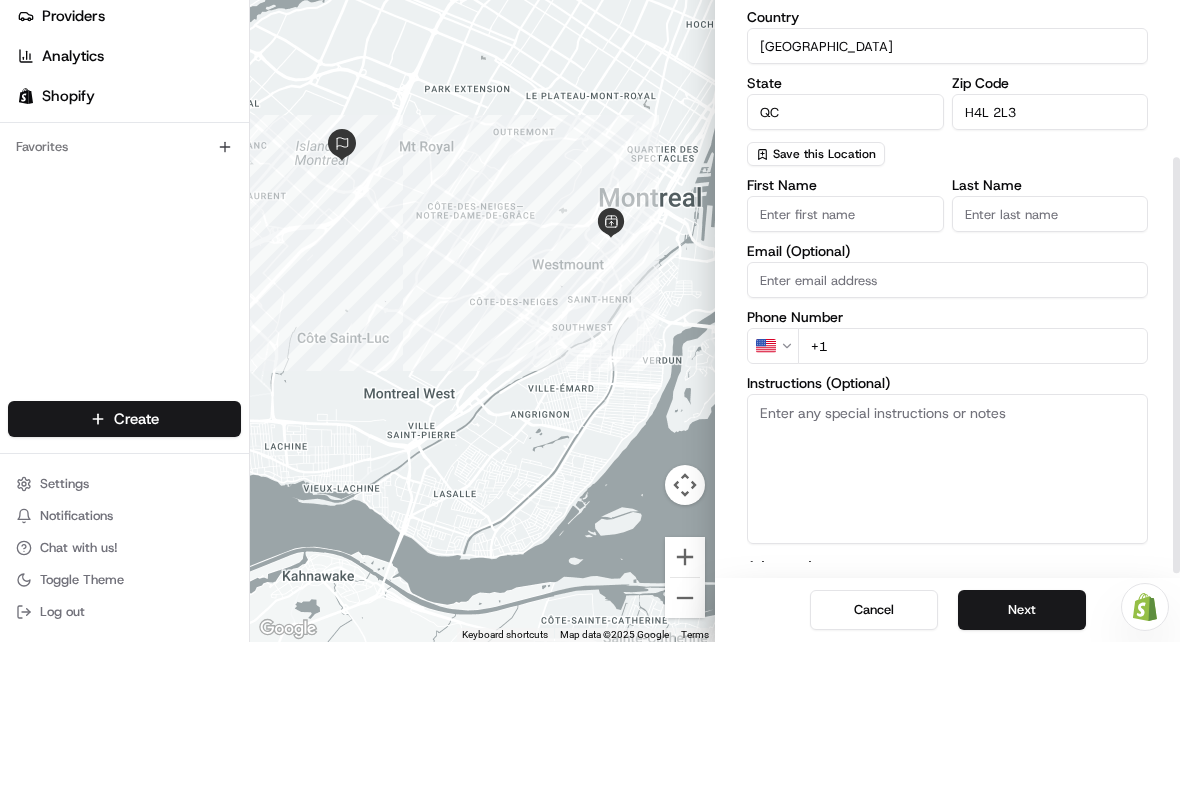 scroll, scrollTop: 282, scrollLeft: 0, axis: vertical 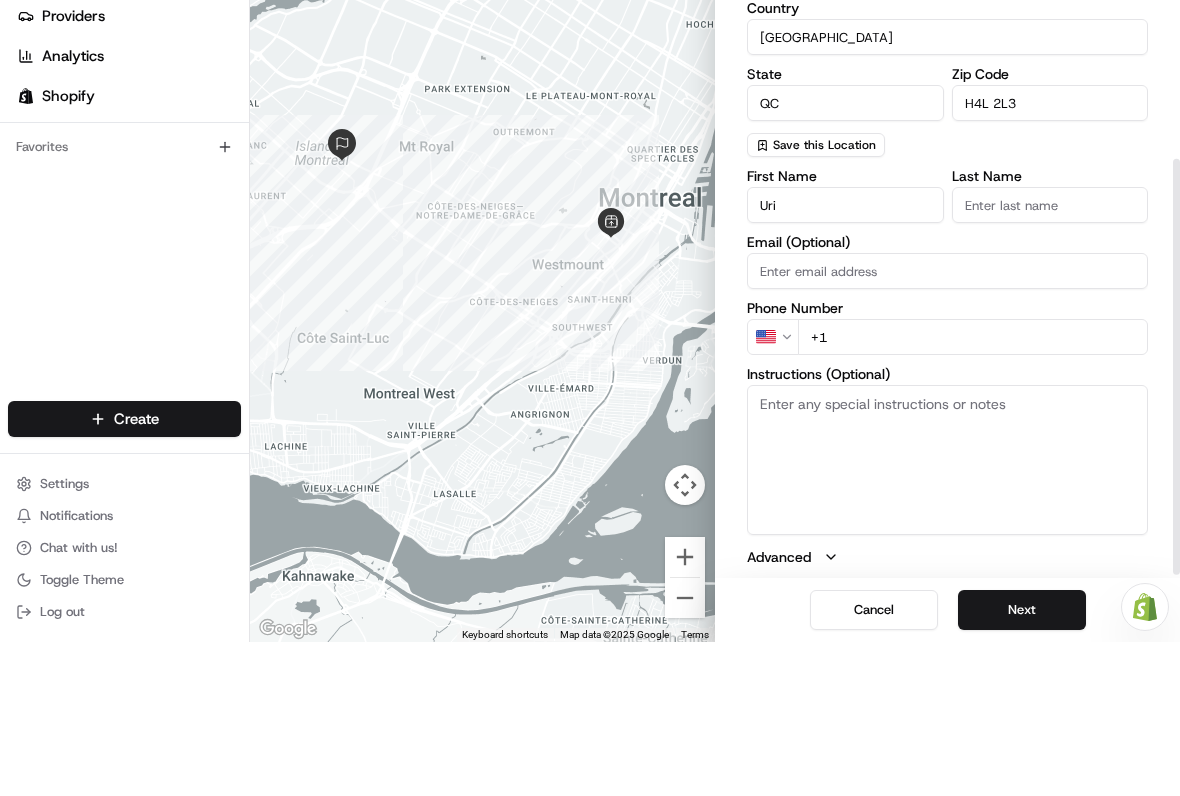 type on "Uri" 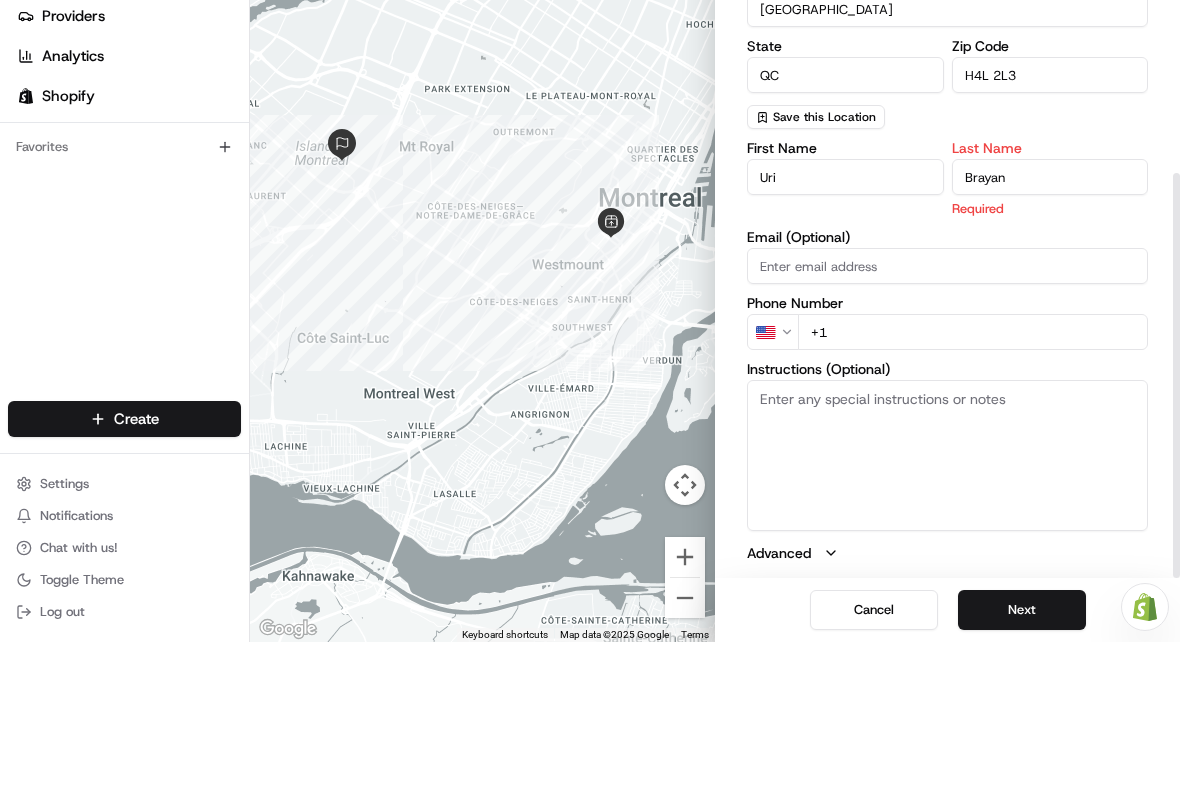 type on "Brayan" 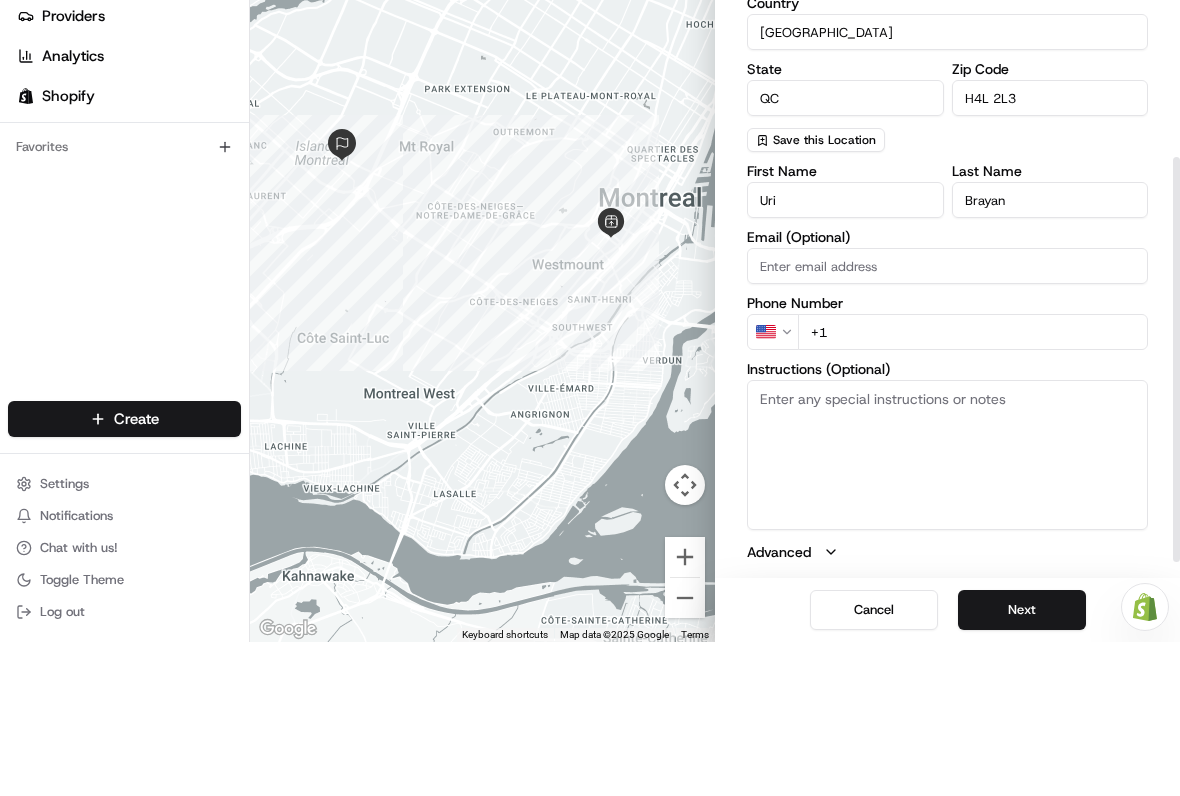 scroll, scrollTop: 287, scrollLeft: 0, axis: vertical 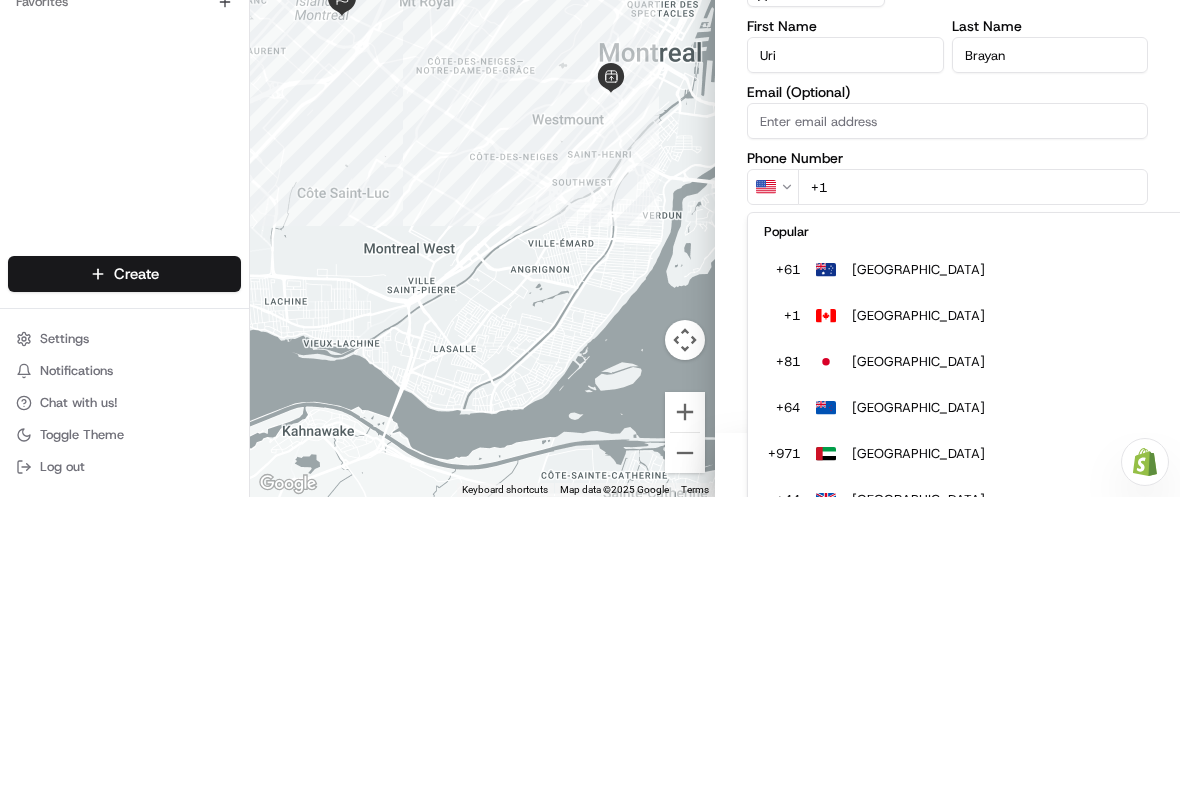 click on "La Fleuraison [EMAIL_ADDRESS][DOMAIN_NAME] Toggle Sidebar Orders Deliveries Providers Analytics Shopify Favorites Main Menu Members & Organization Organization Users Roles Preferences Customization Tracking Orchestration Automations Locations Pickup Locations Dropoff Locations Billing Billing Refund Requests Integrations Notification Triggers Webhooks API Keys Request Logs Create Settings Notifications Chat with us! Toggle Theme Log out Need help with your Shopify Onboarding? Reach out to Support by clicking this button! To navigate the map with touch gestures double-tap and hold your finger on the map, then drag the map. ← Move left → Move right ↑ Move up ↓ Move down + Zoom in - Zoom out Home Jump left by 75% End Jump right by 75% Page Up Jump up by 75% Page Down Jump down by 75% Keyboard shortcuts Map Data Map data ©2025 Google Map data ©2025 Google 2 km  Click to toggle between metric and imperial units Terms Report a map error Create New Delivery Pickup Dropoff Delivery Details City +" at bounding box center [590, 398] 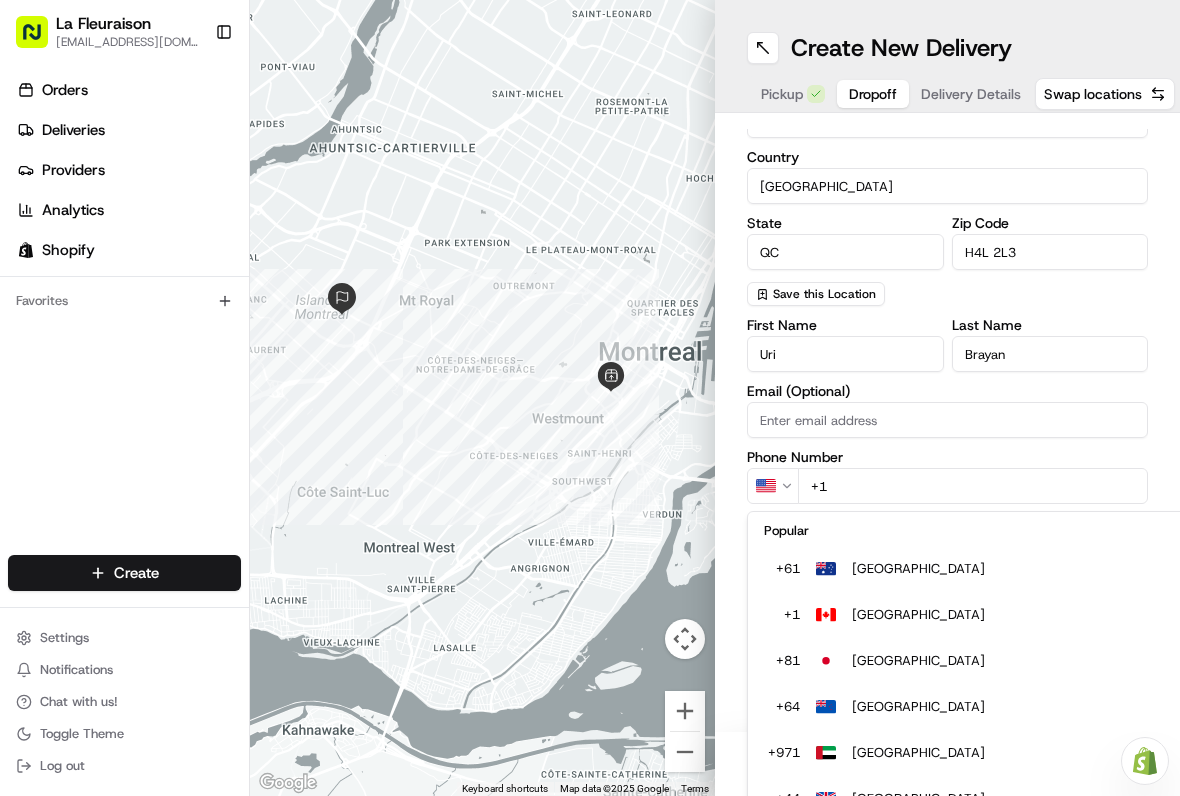 scroll, scrollTop: 86, scrollLeft: 0, axis: vertical 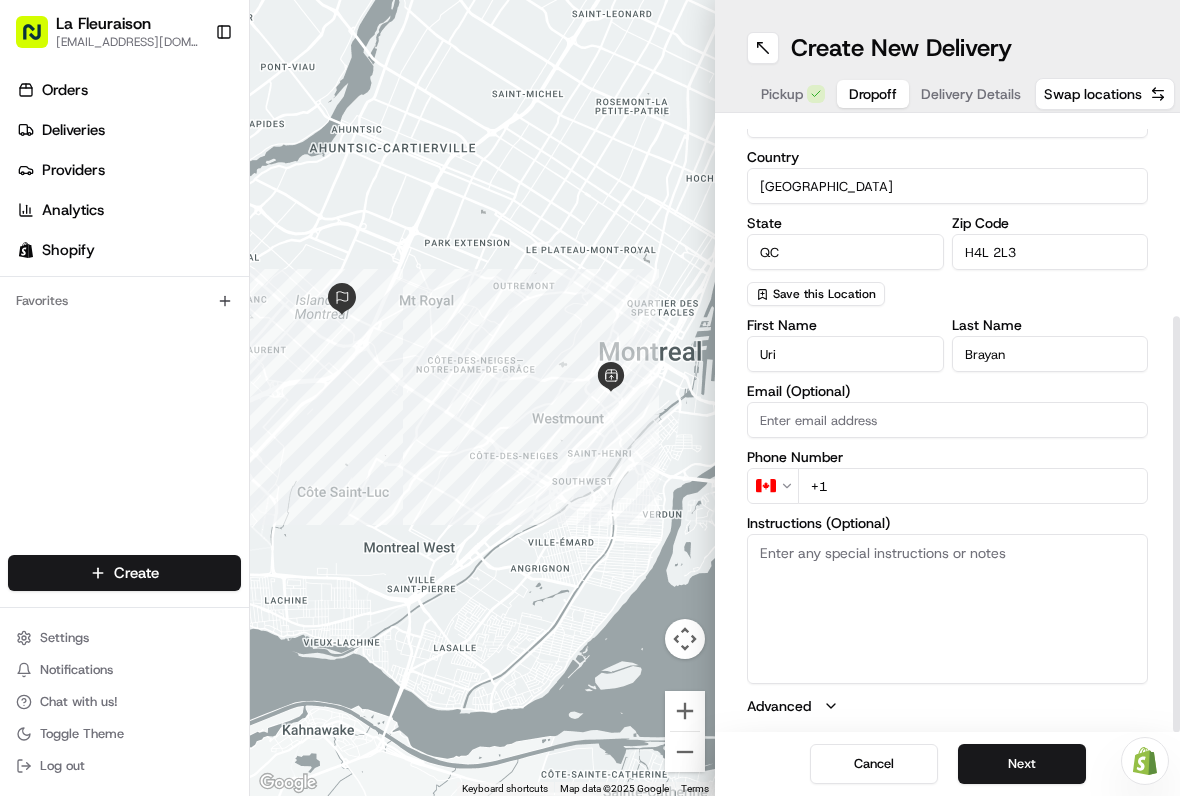 click on "+1" at bounding box center (973, 486) 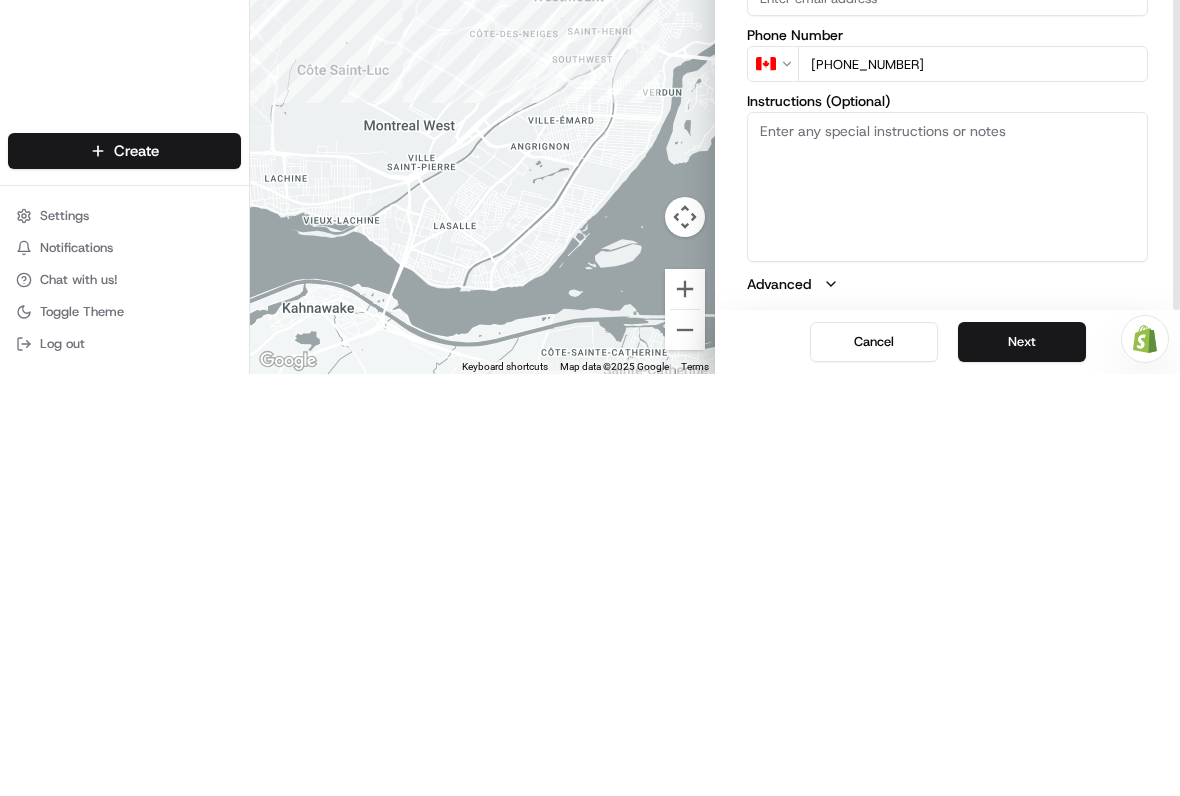 type on "[PHONE_NUMBER]" 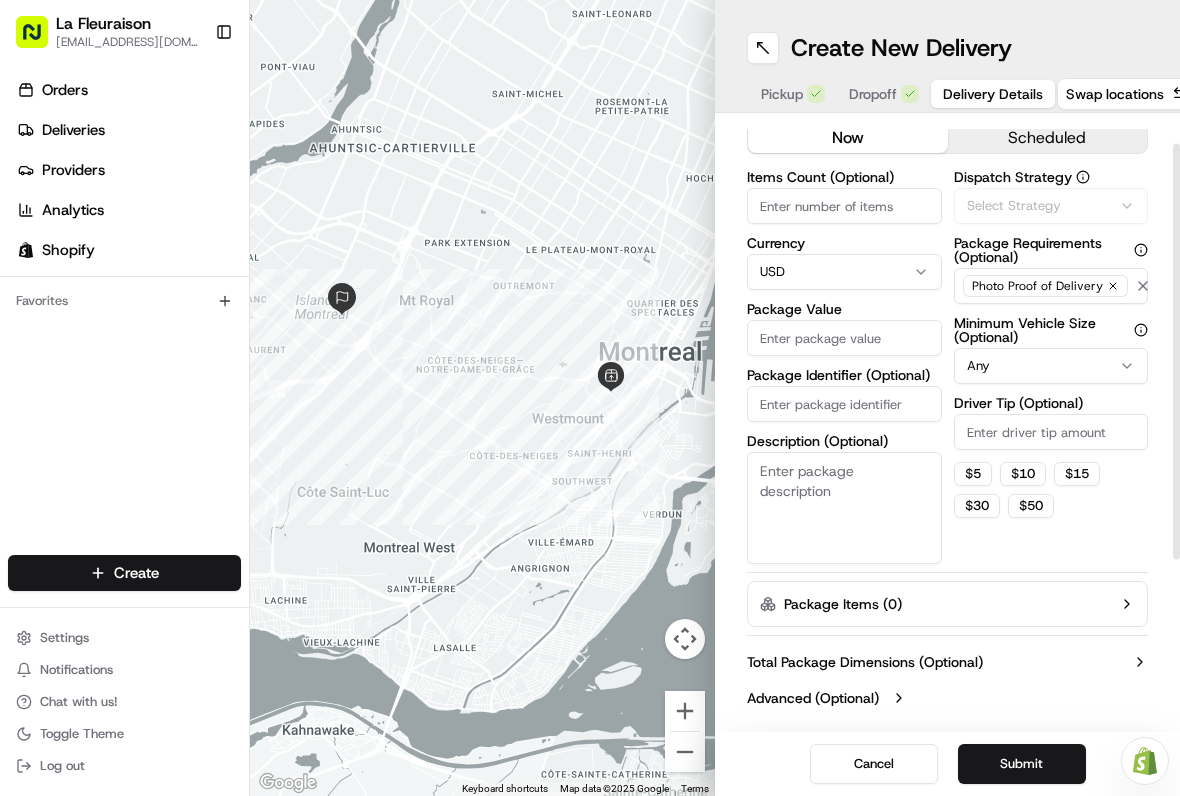 scroll, scrollTop: 43, scrollLeft: 0, axis: vertical 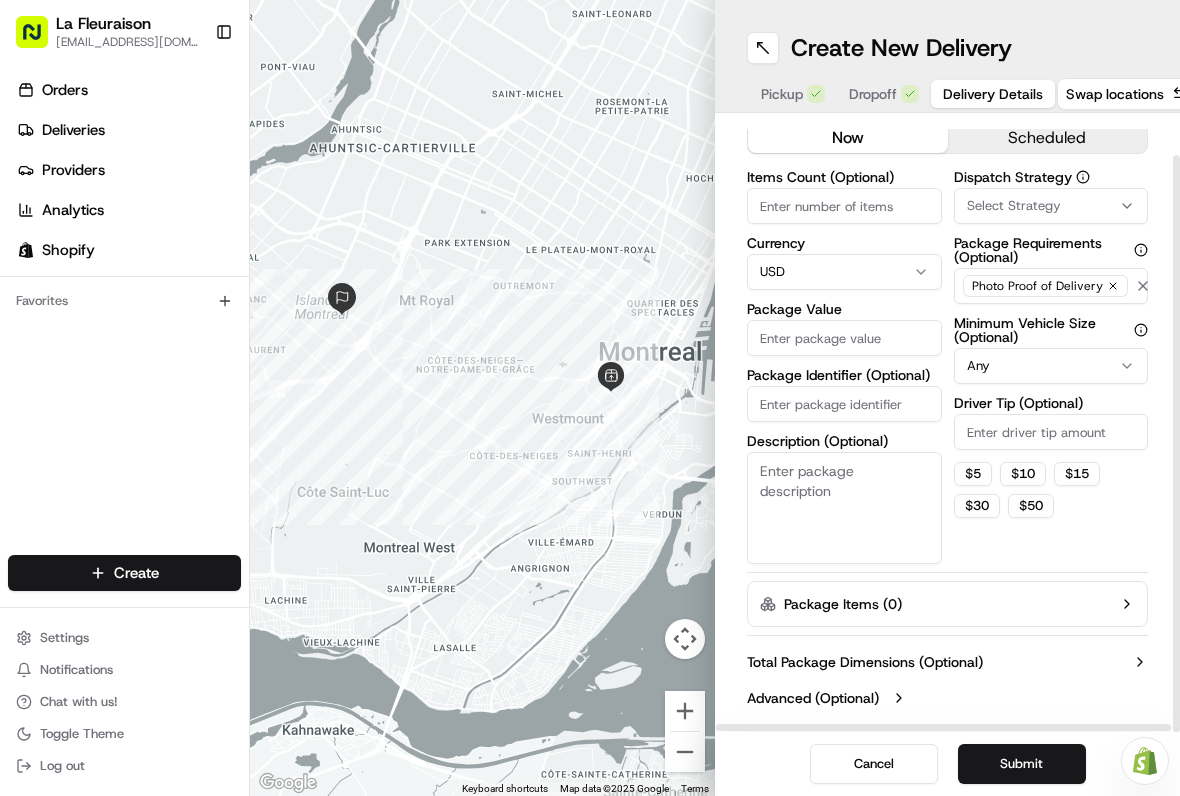 click on "La Fleuraison [EMAIL_ADDRESS][DOMAIN_NAME] Toggle Sidebar Orders Deliveries Providers Analytics Shopify Favorites Main Menu Members & Organization Organization Users Roles Preferences Customization Tracking Orchestration Automations Locations Pickup Locations Dropoff Locations Billing Billing Refund Requests Integrations Notification Triggers Webhooks API Keys Request Logs Create Settings Notifications Chat with us! Toggle Theme Log out Need help with your Shopify Onboarding? Reach out to Support by clicking this button! To navigate the map with touch gestures double-tap and hold your finger on the map, then drag the map. ← Move left → Move right ↑ Move up ↓ Move down + Zoom in - Zoom out Home Jump left by 75% End Jump right by 75% Page Up Jump up by 75% Page Down Jump down by 75% Keyboard shortcuts Map Data Map data ©2025 Google Map data ©2025 Google 2 km  Click to toggle between metric and imperial units Terms Report a map error Create New Delivery Pickup Dropoff Delivery Details now $" at bounding box center (590, 398) 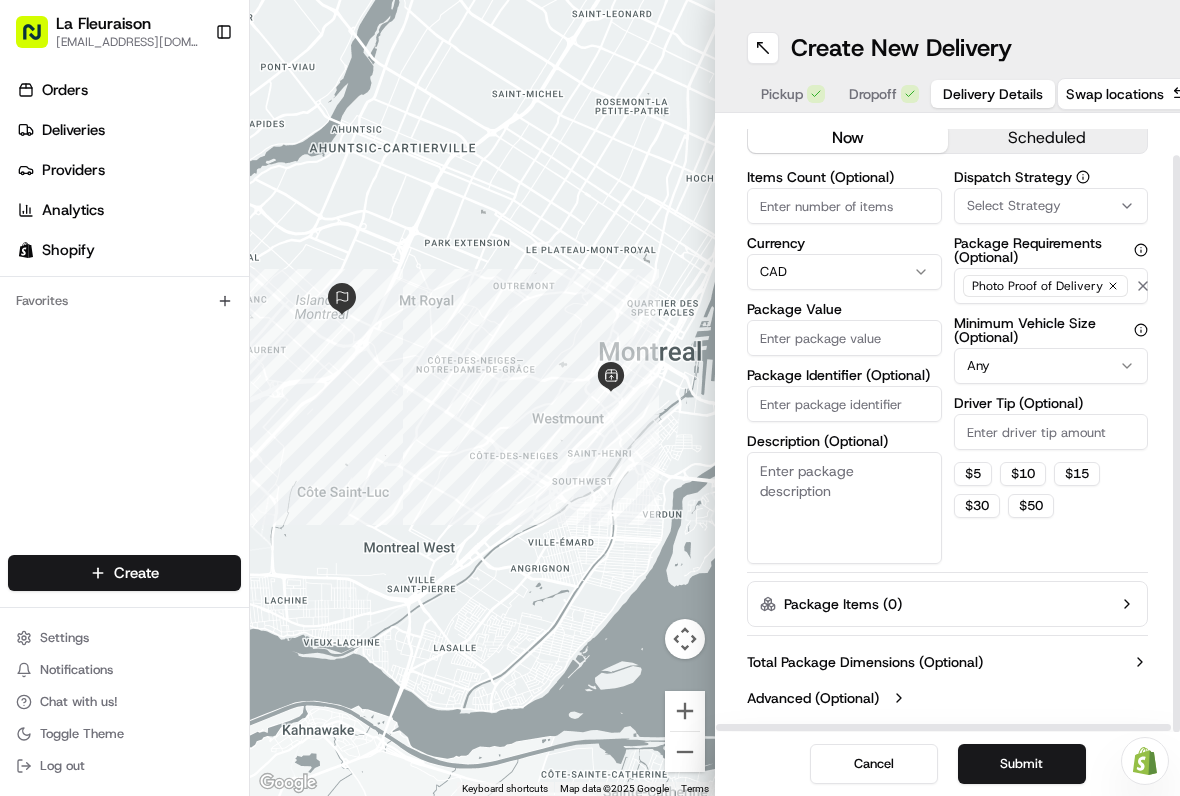 click on "Package Value" at bounding box center (844, 338) 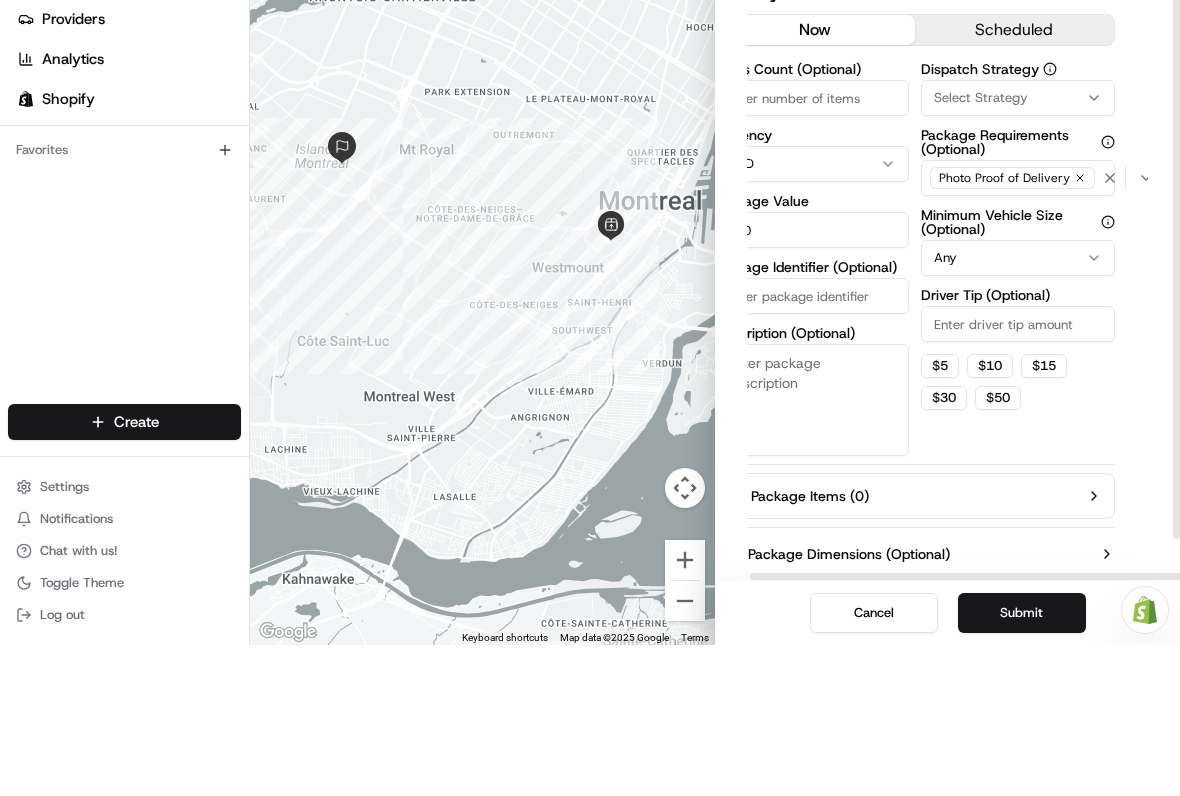 scroll, scrollTop: 0, scrollLeft: 33, axis: horizontal 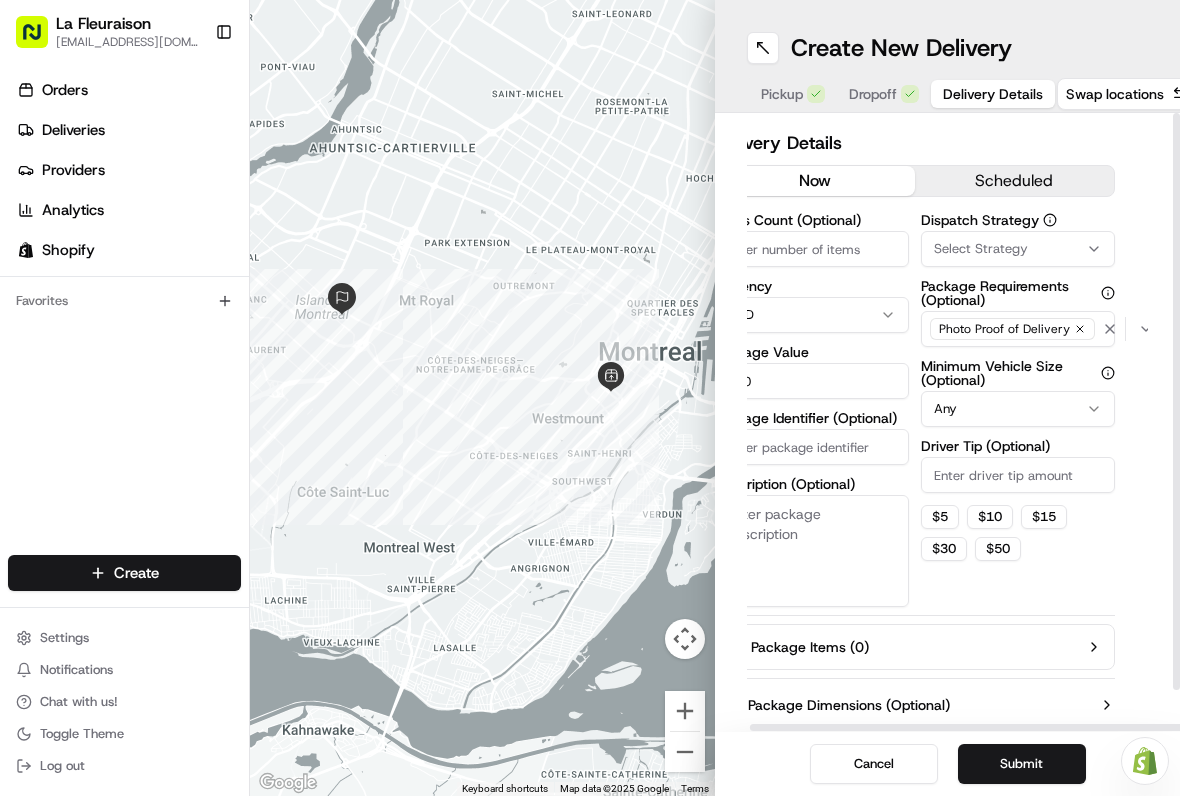 type on "100" 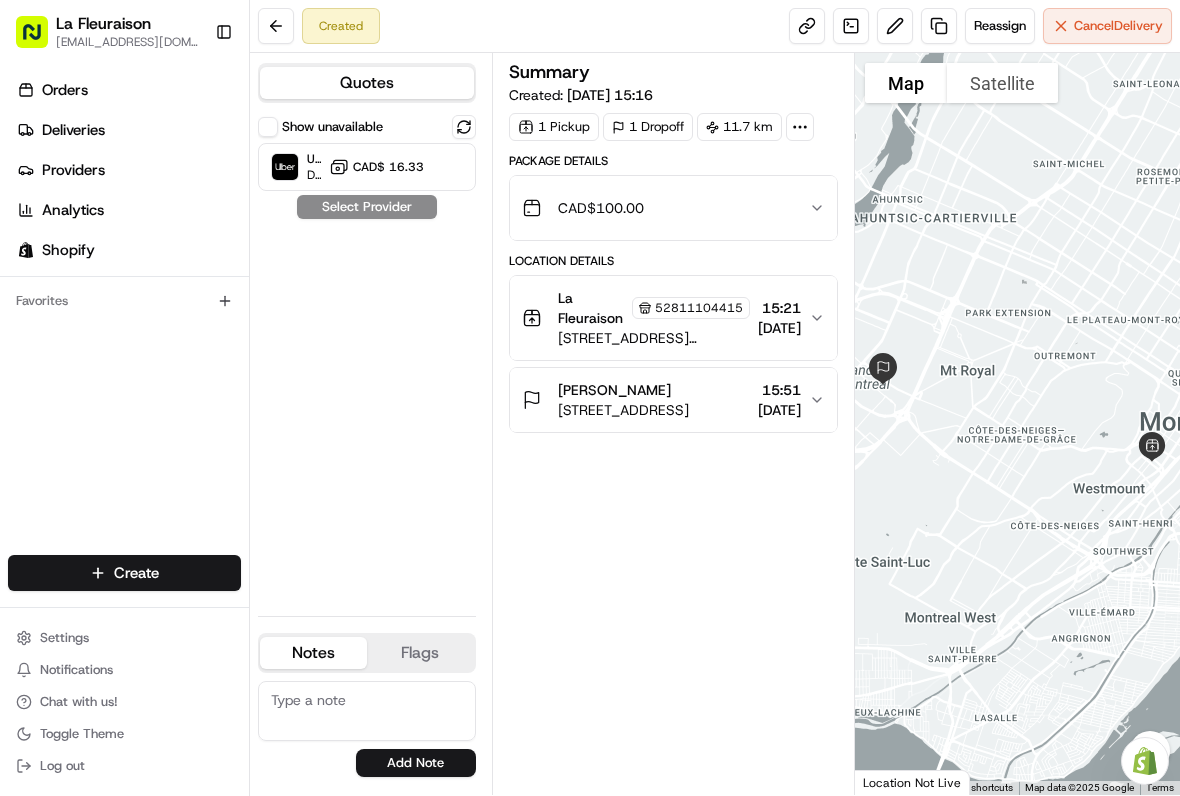 click 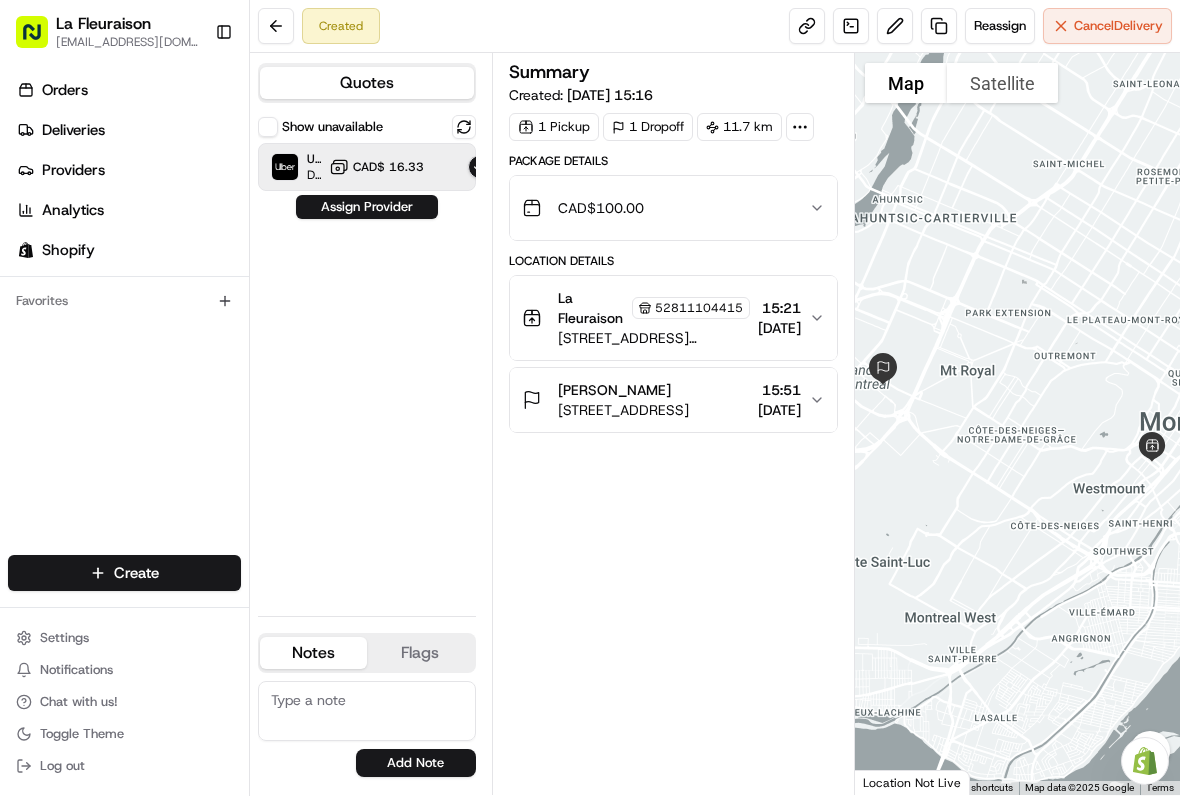 click on "Assign Provider" at bounding box center [367, 207] 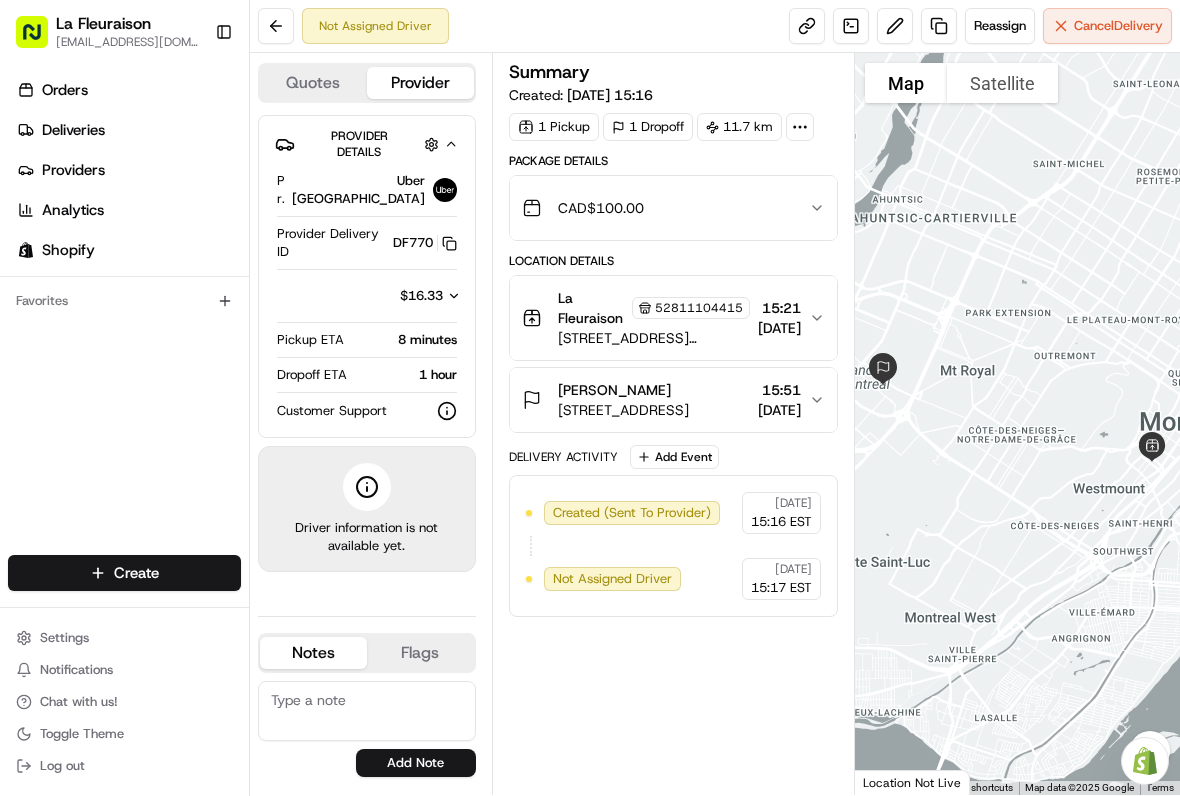 click on "Deliveries" at bounding box center (73, 130) 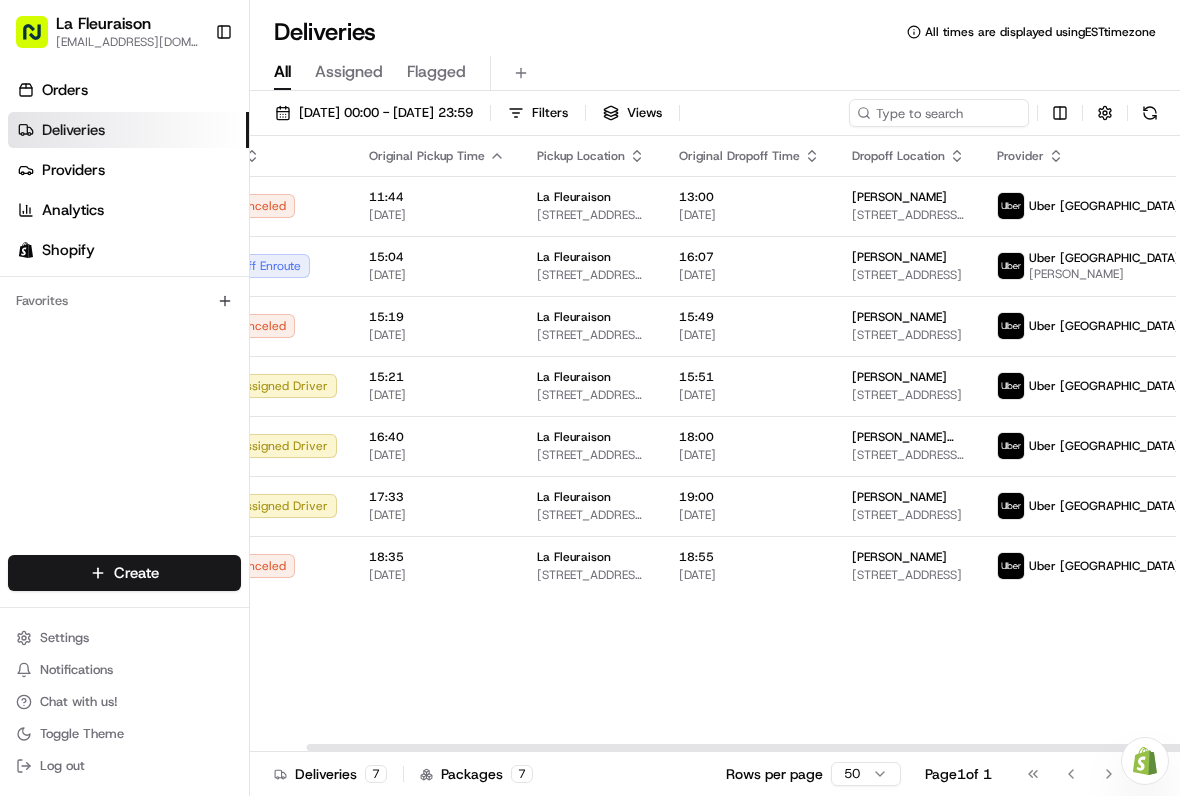 scroll, scrollTop: 0, scrollLeft: 59, axis: horizontal 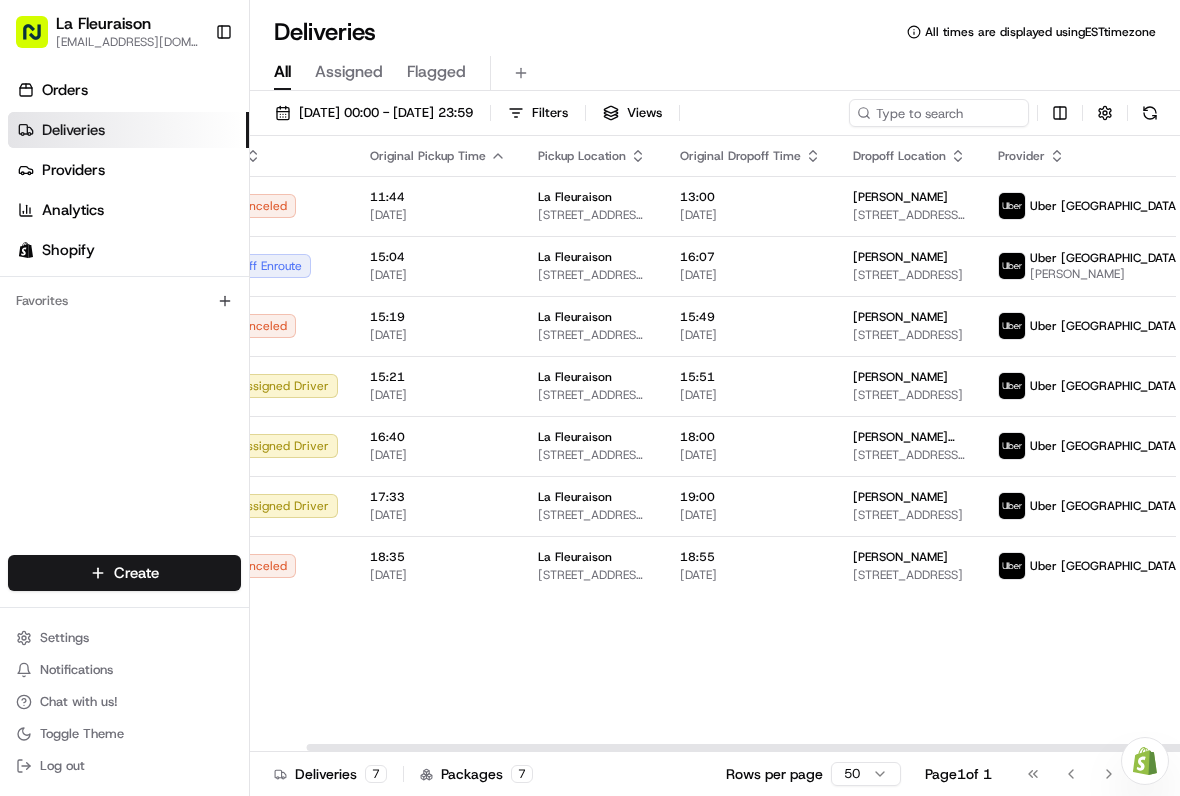 click at bounding box center [1243, 386] 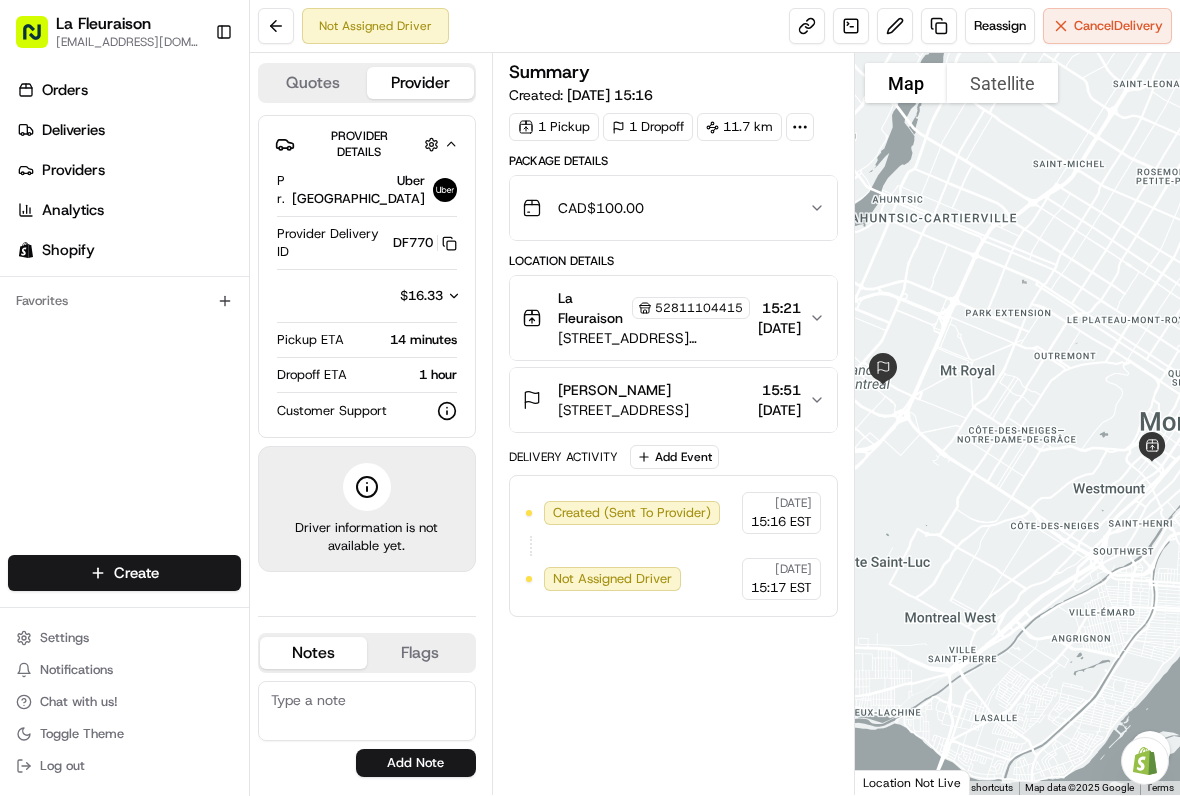 scroll, scrollTop: 0, scrollLeft: 0, axis: both 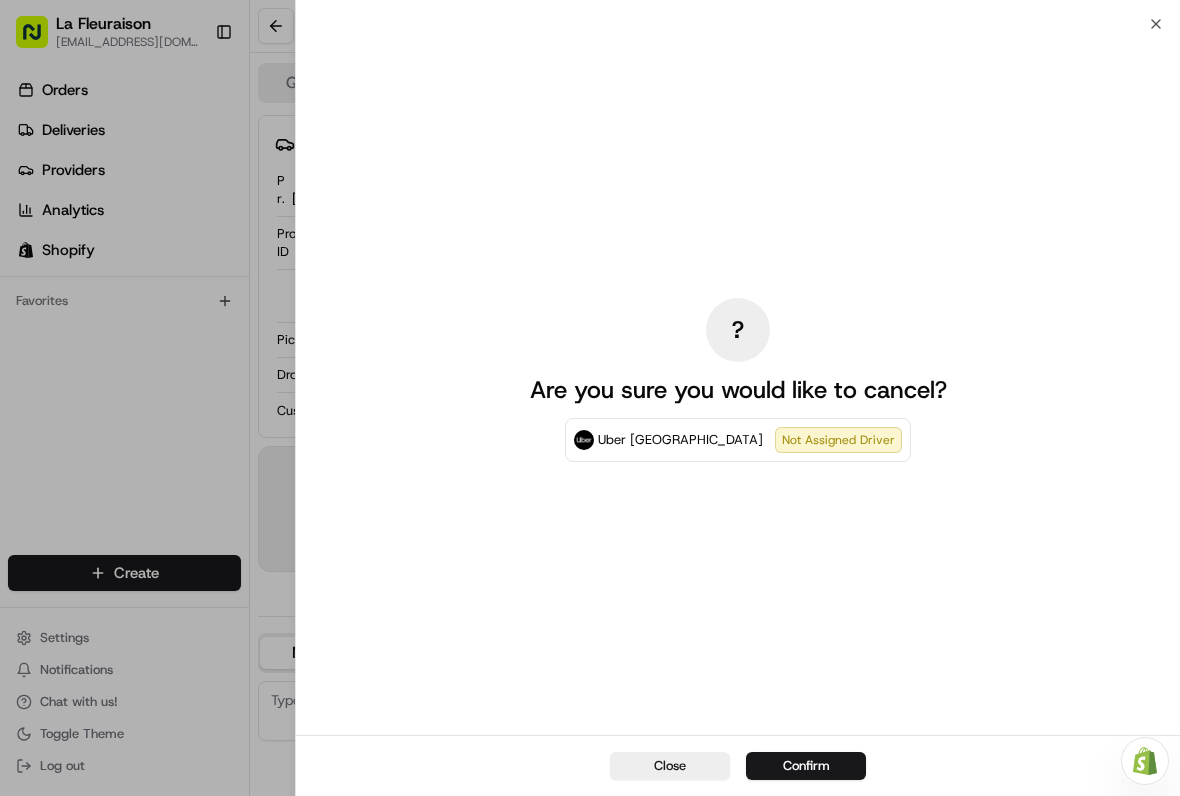 click on "Confirm" at bounding box center [806, 766] 